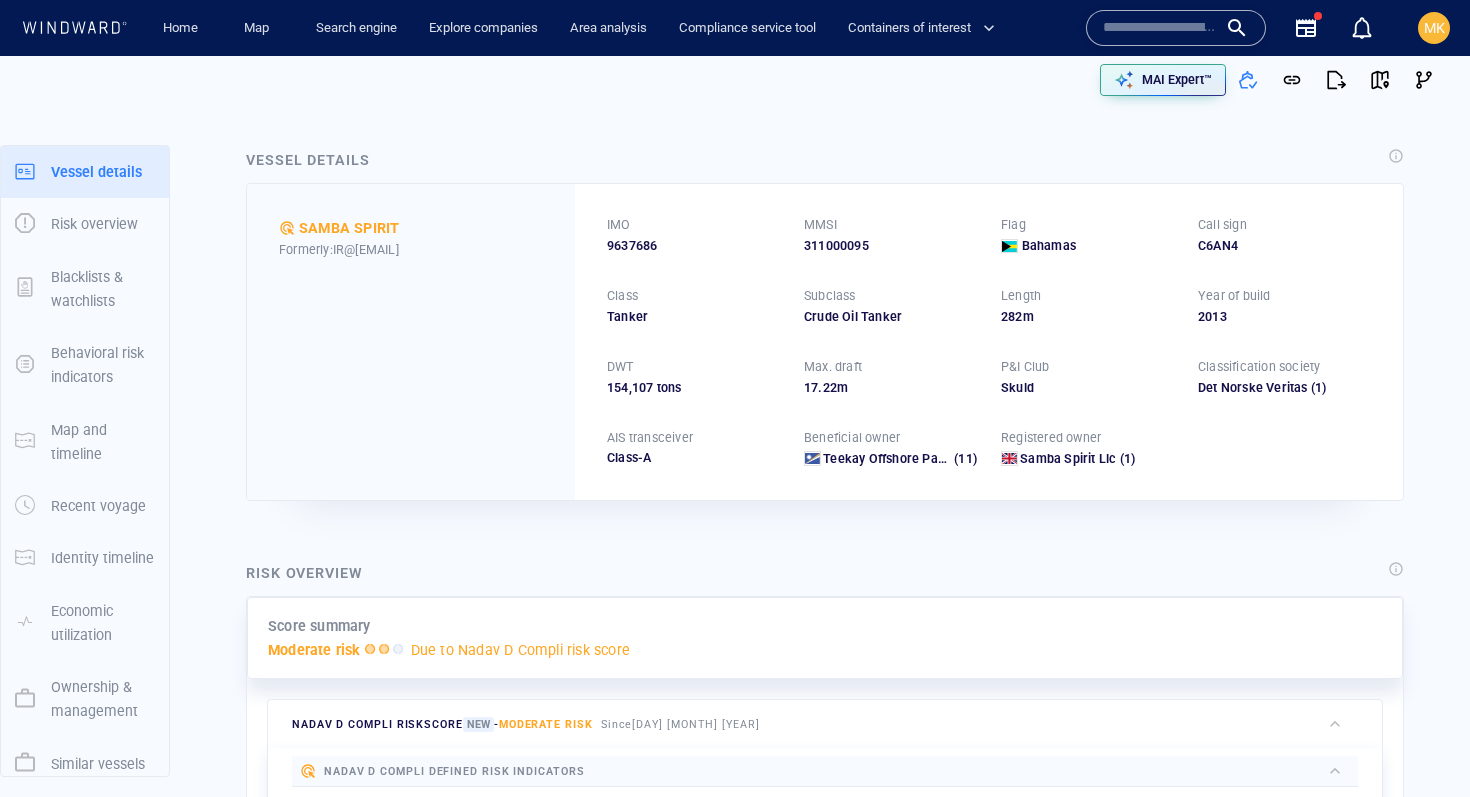 scroll, scrollTop: 0, scrollLeft: 0, axis: both 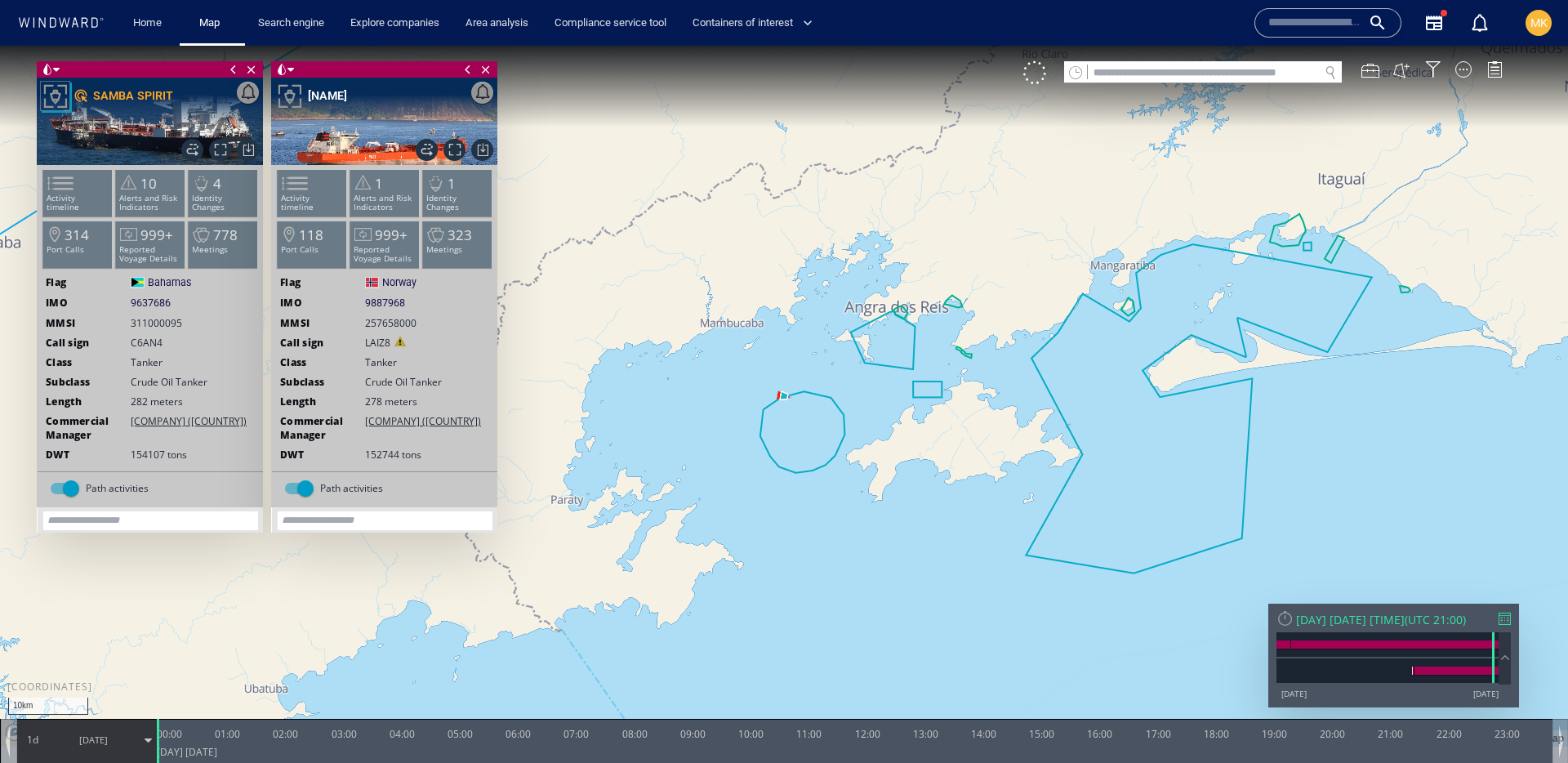 click at bounding box center [1504, 618] 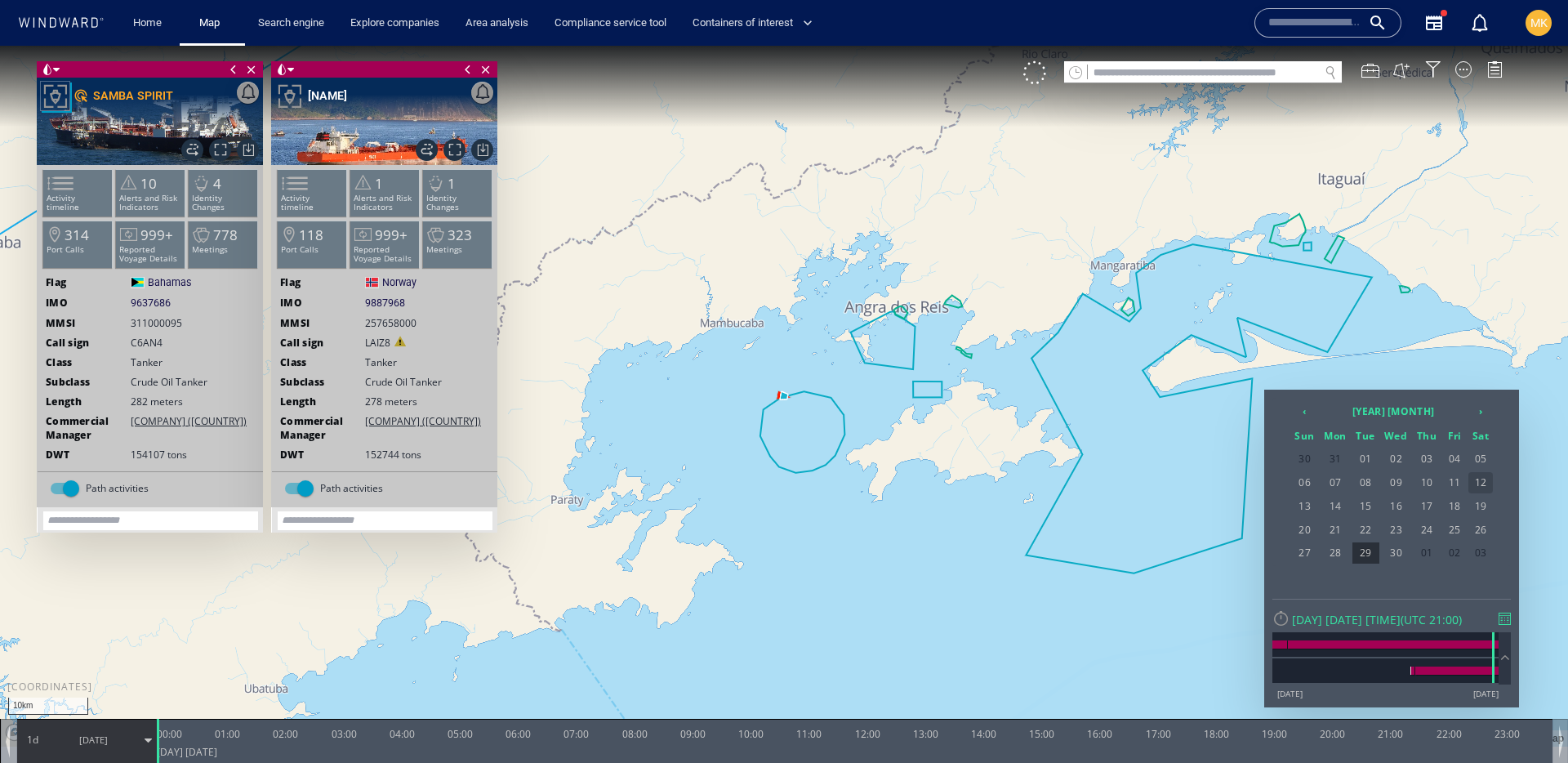click on "12" at bounding box center [1481, 483] 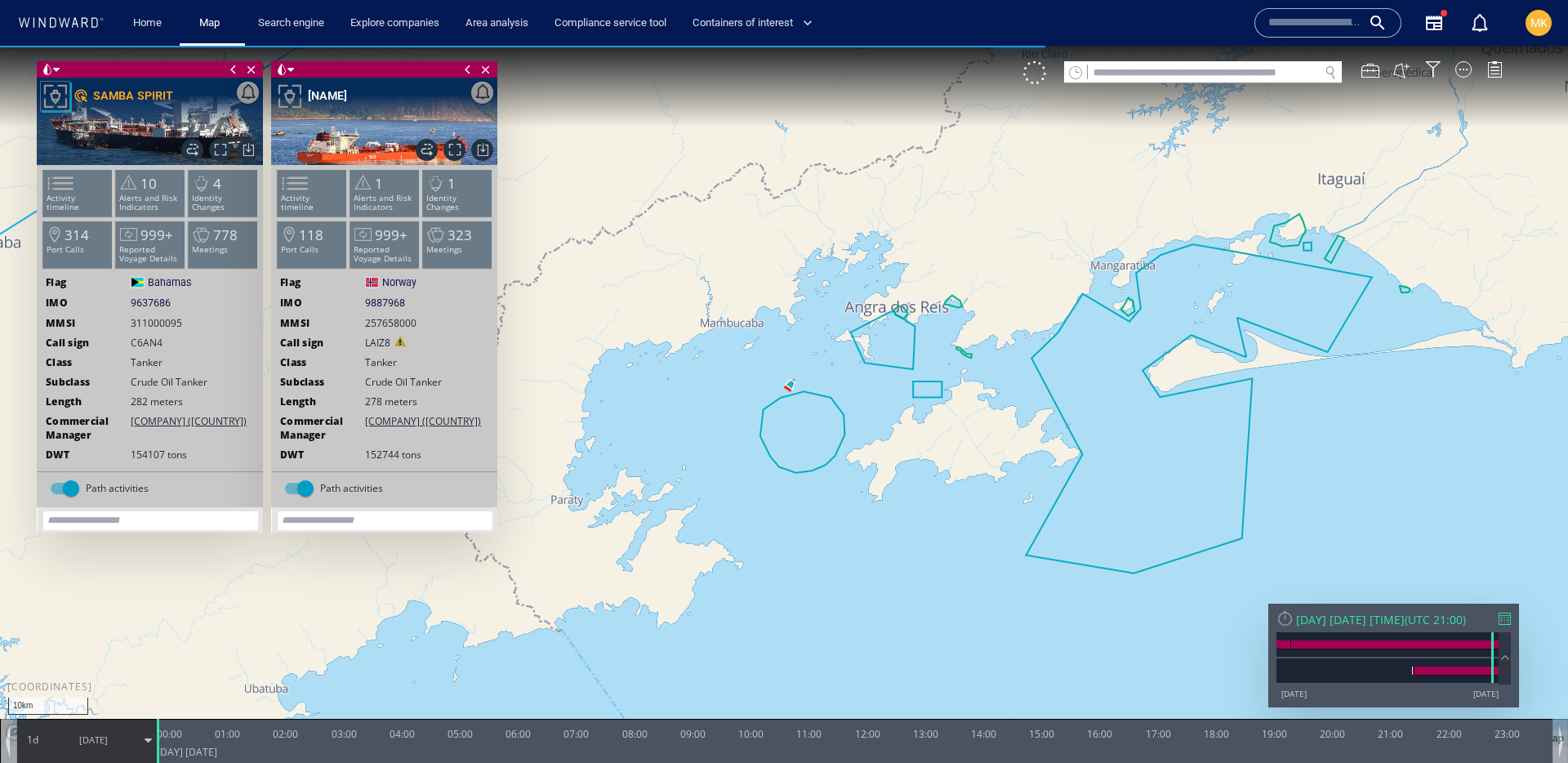 click on "12/04/25" at bounding box center (93, 739) 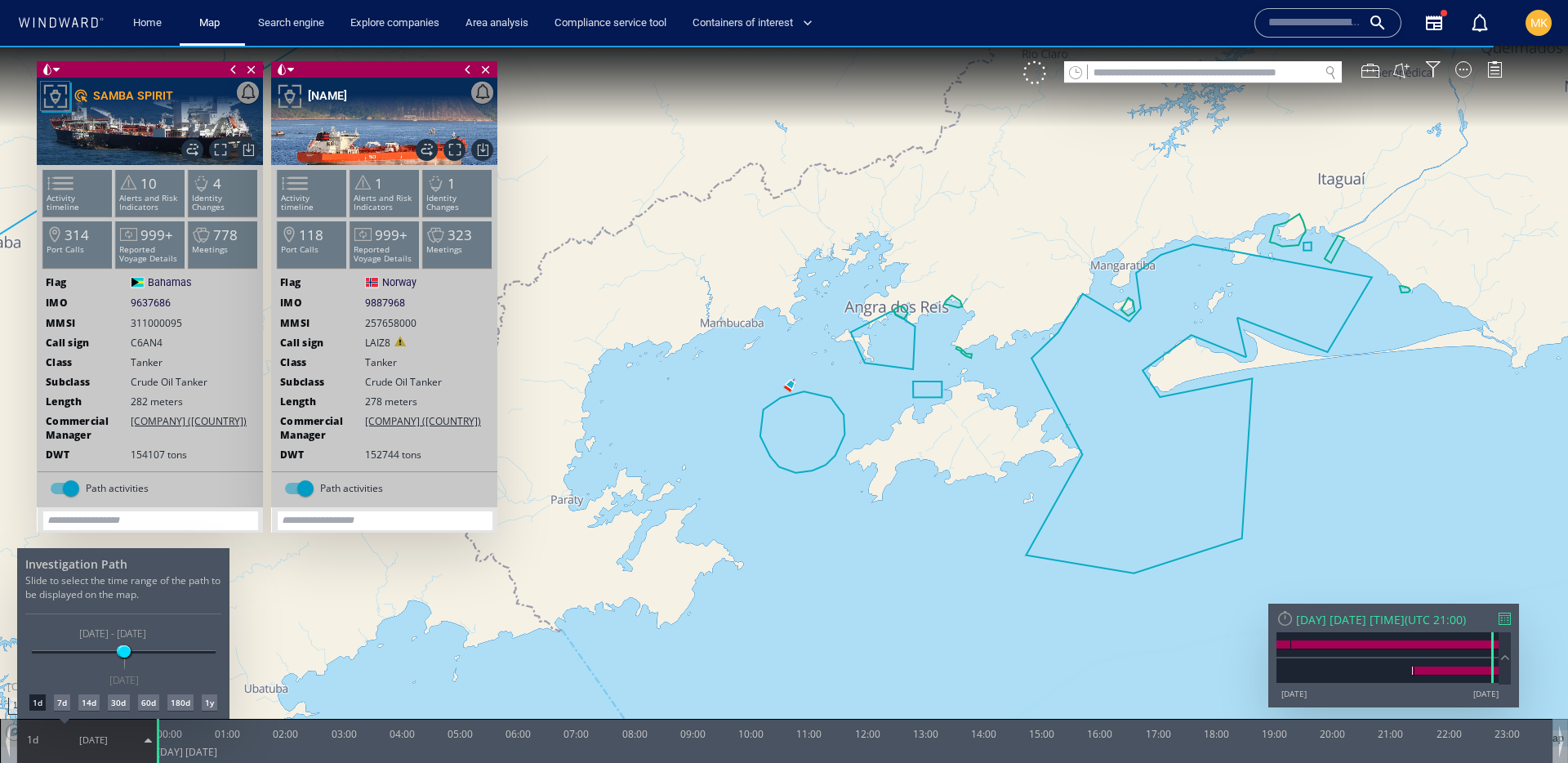 click on "7d" at bounding box center (62, 703) 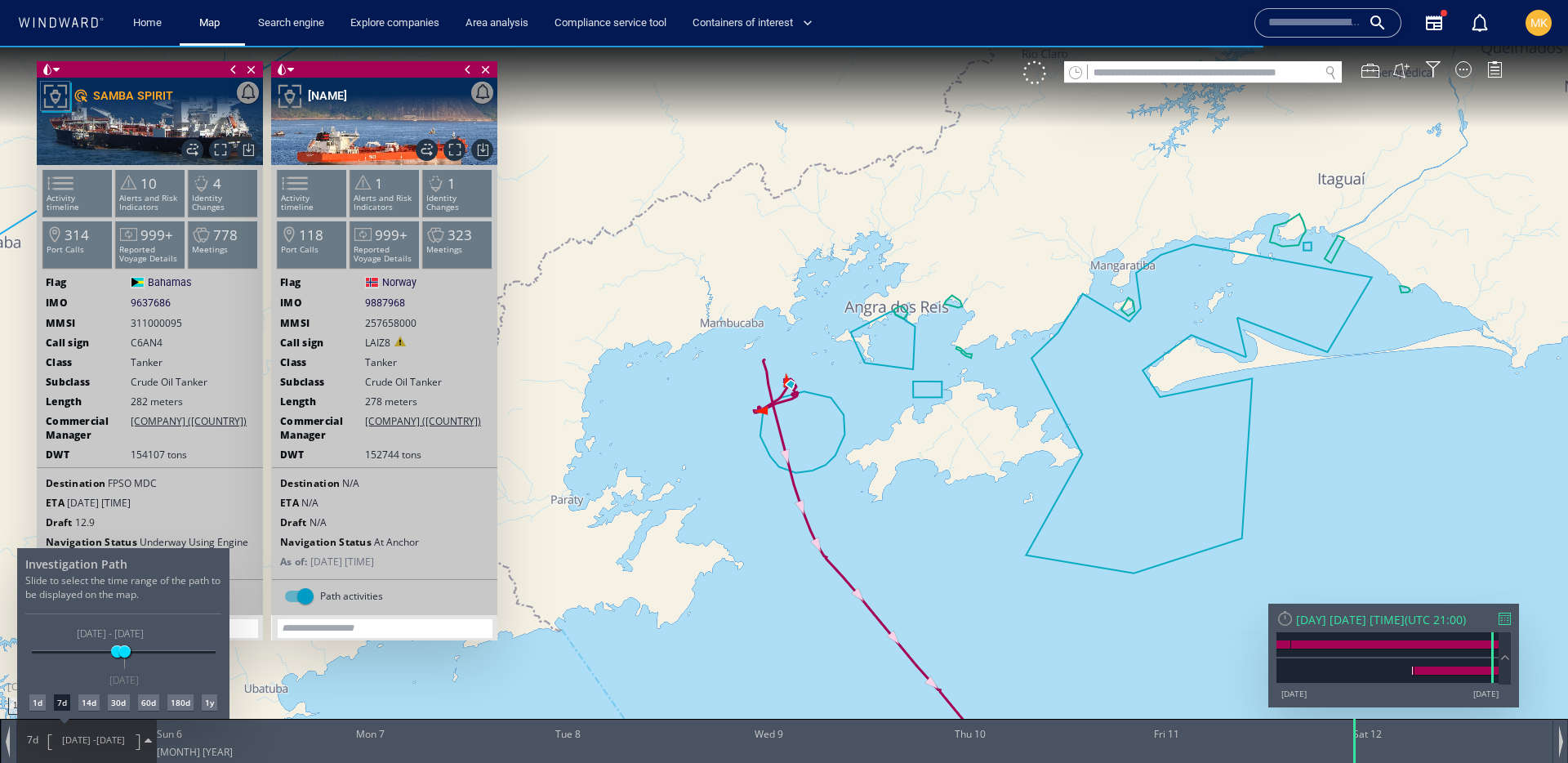 click at bounding box center (784, 404) 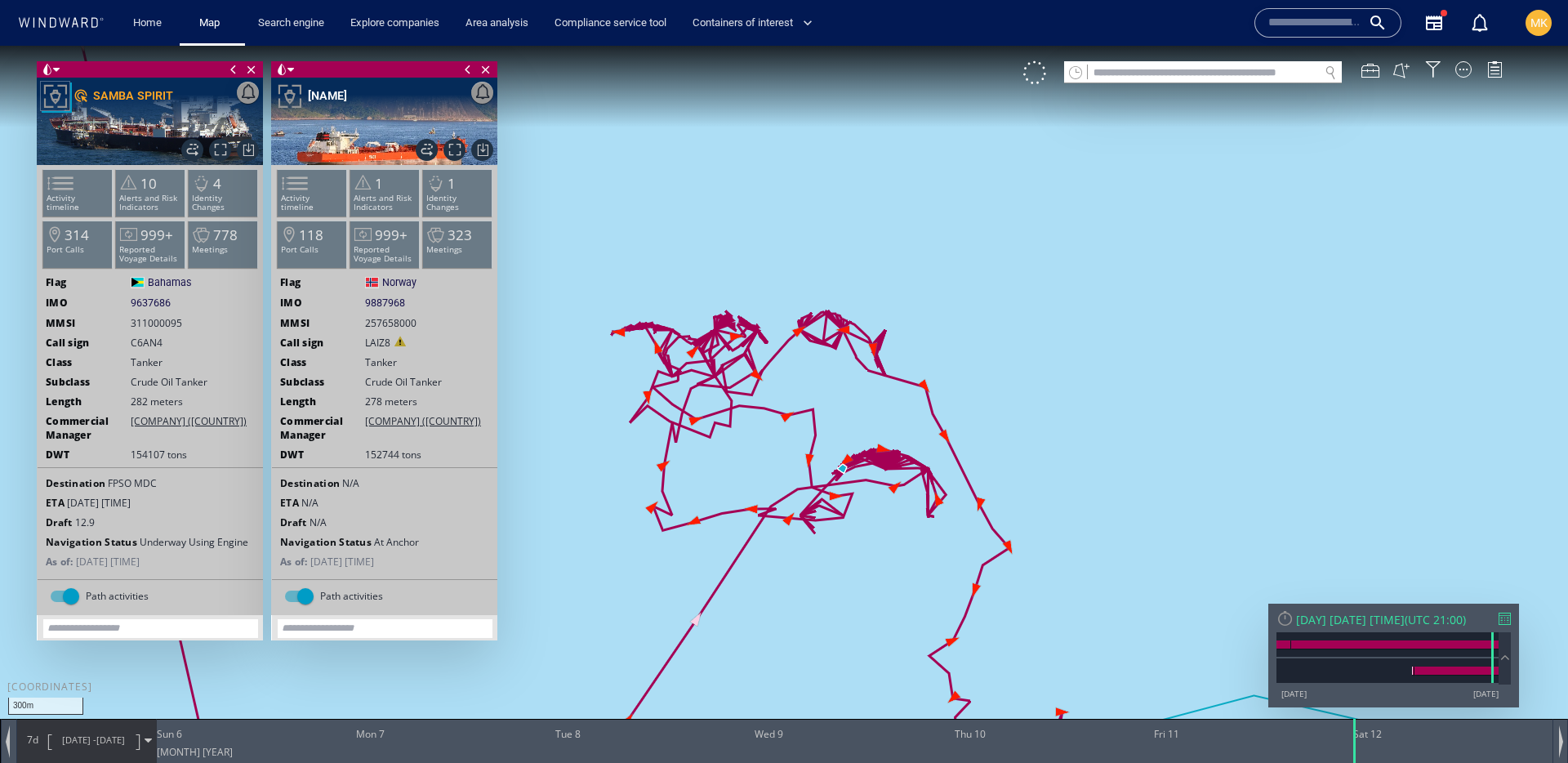 drag, startPoint x: 849, startPoint y: 568, endPoint x: 1051, endPoint y: 427, distance: 246.3433 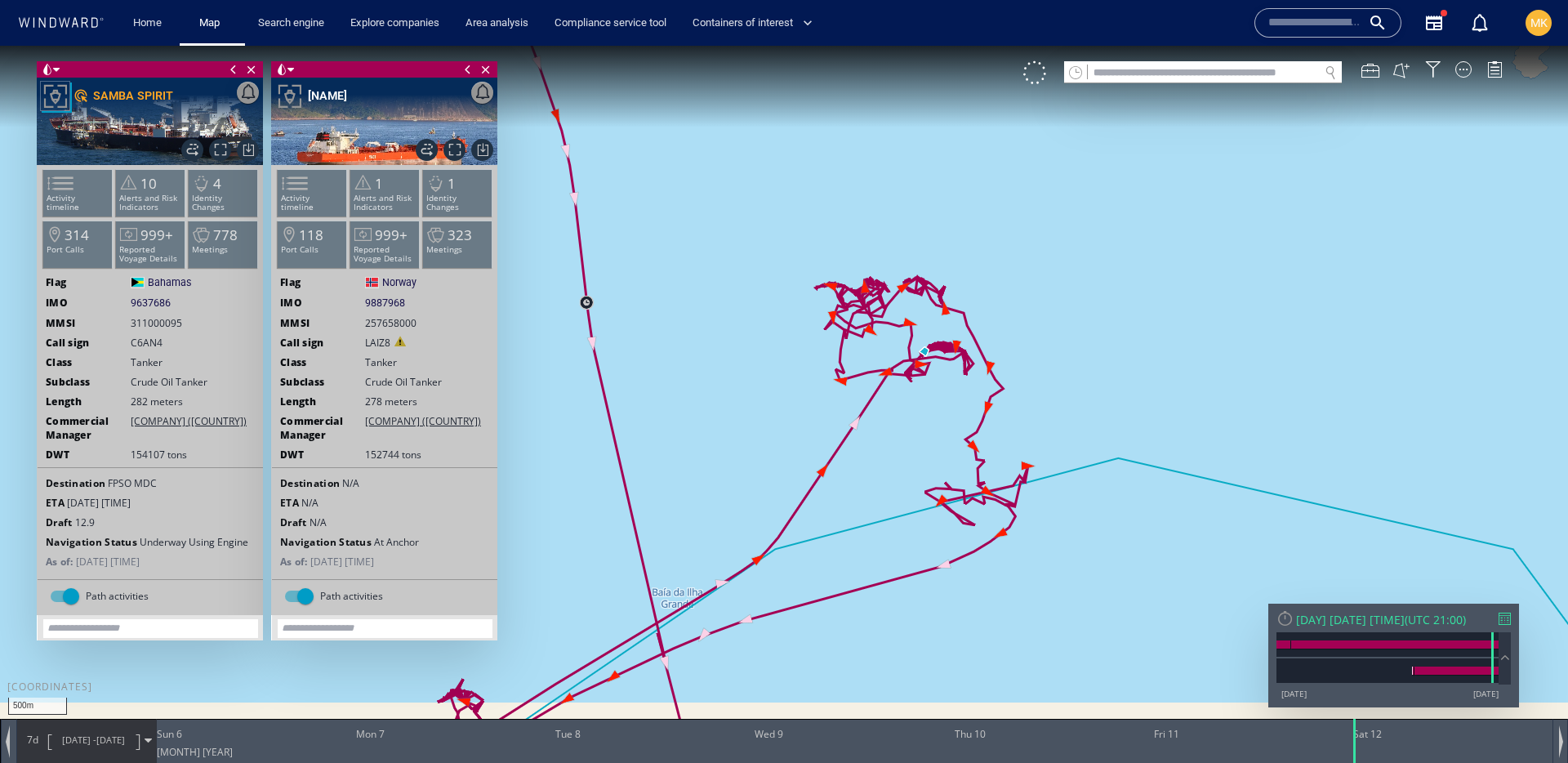 drag, startPoint x: 953, startPoint y: 459, endPoint x: 930, endPoint y: 355, distance: 106.51291 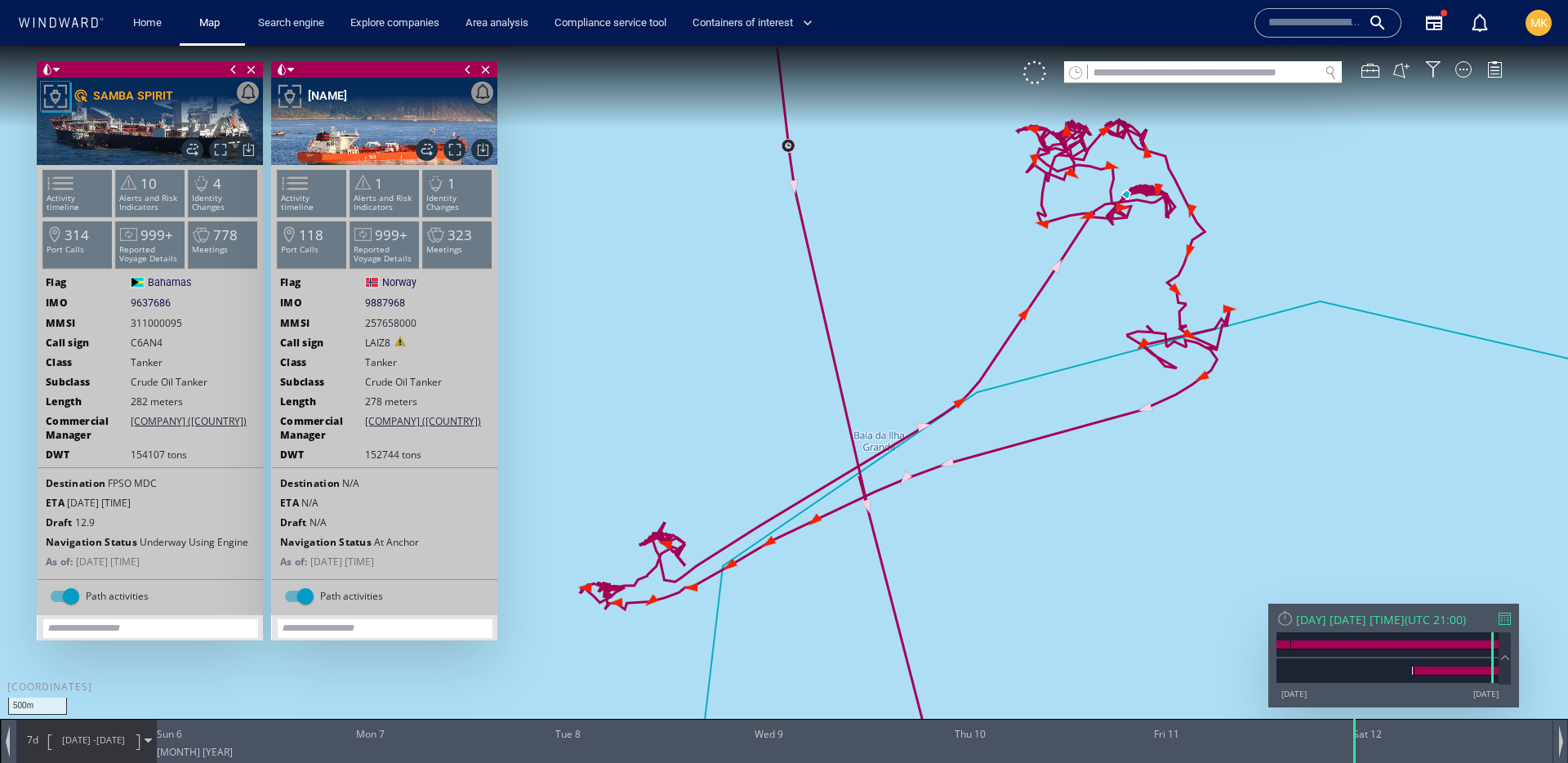 drag, startPoint x: 930, startPoint y: 355, endPoint x: 1142, endPoint y: 277, distance: 225.89378 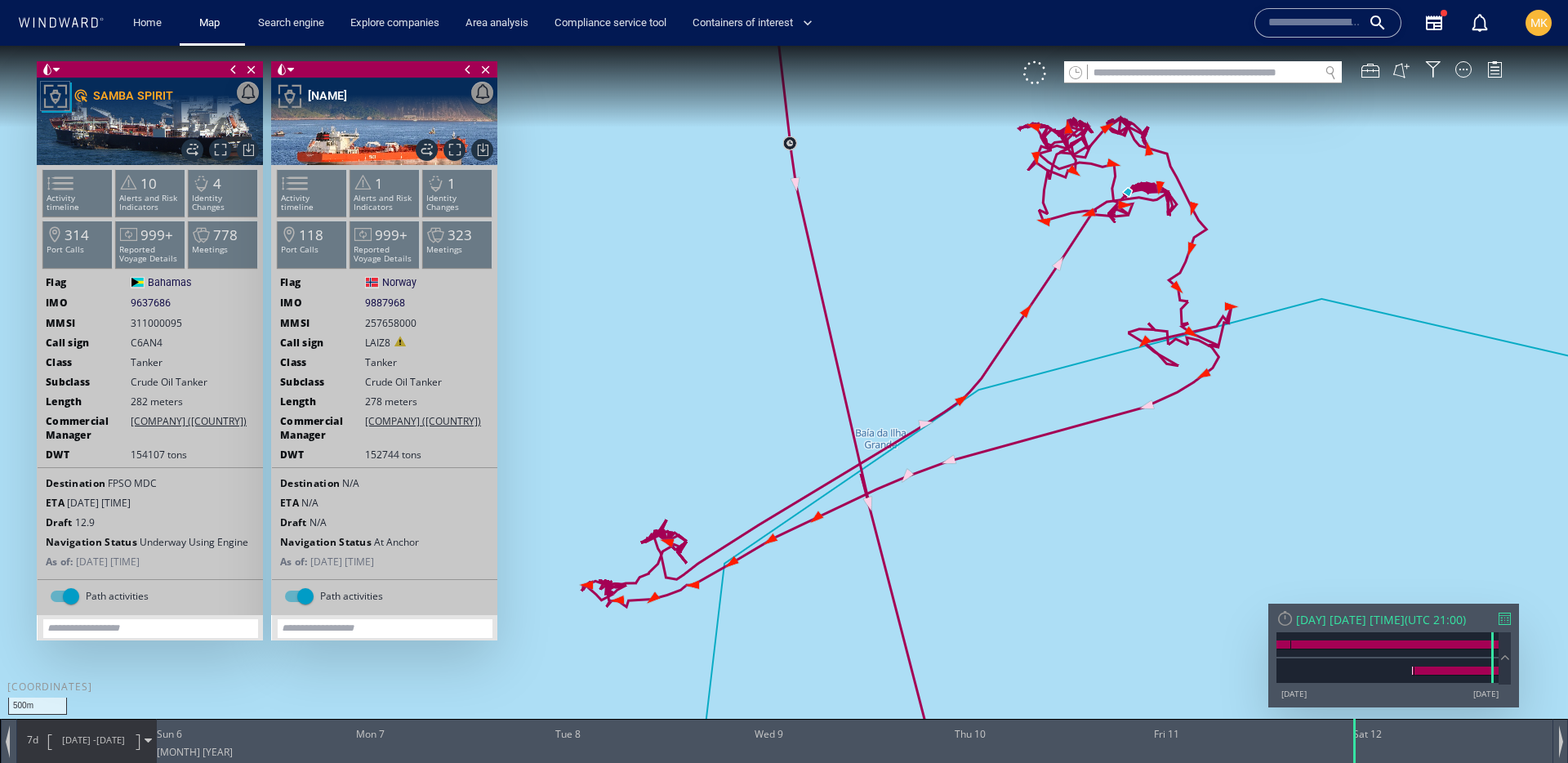 click at bounding box center (282, 69) 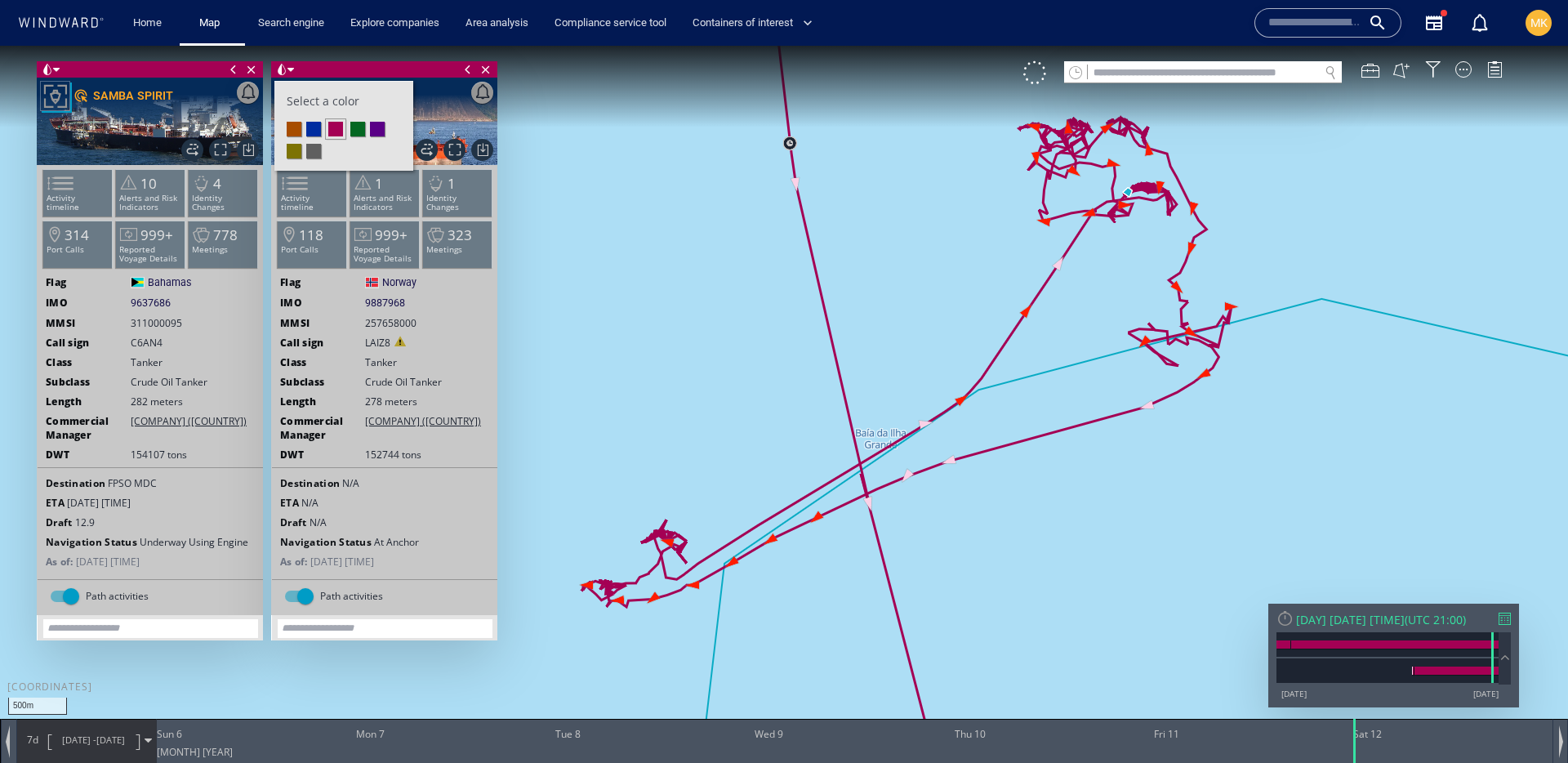 click at bounding box center (314, 129) 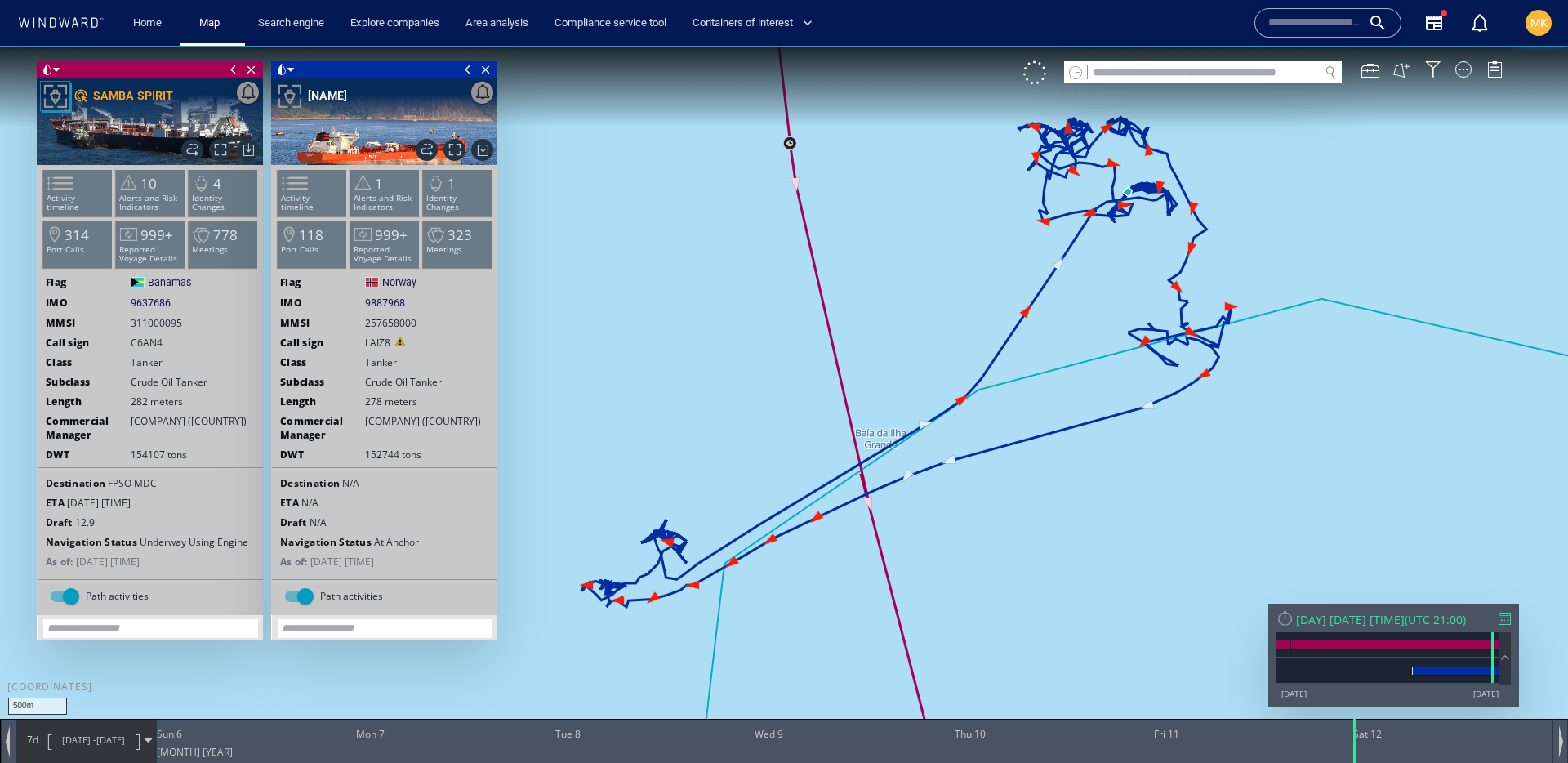 click at bounding box center (784, 396) 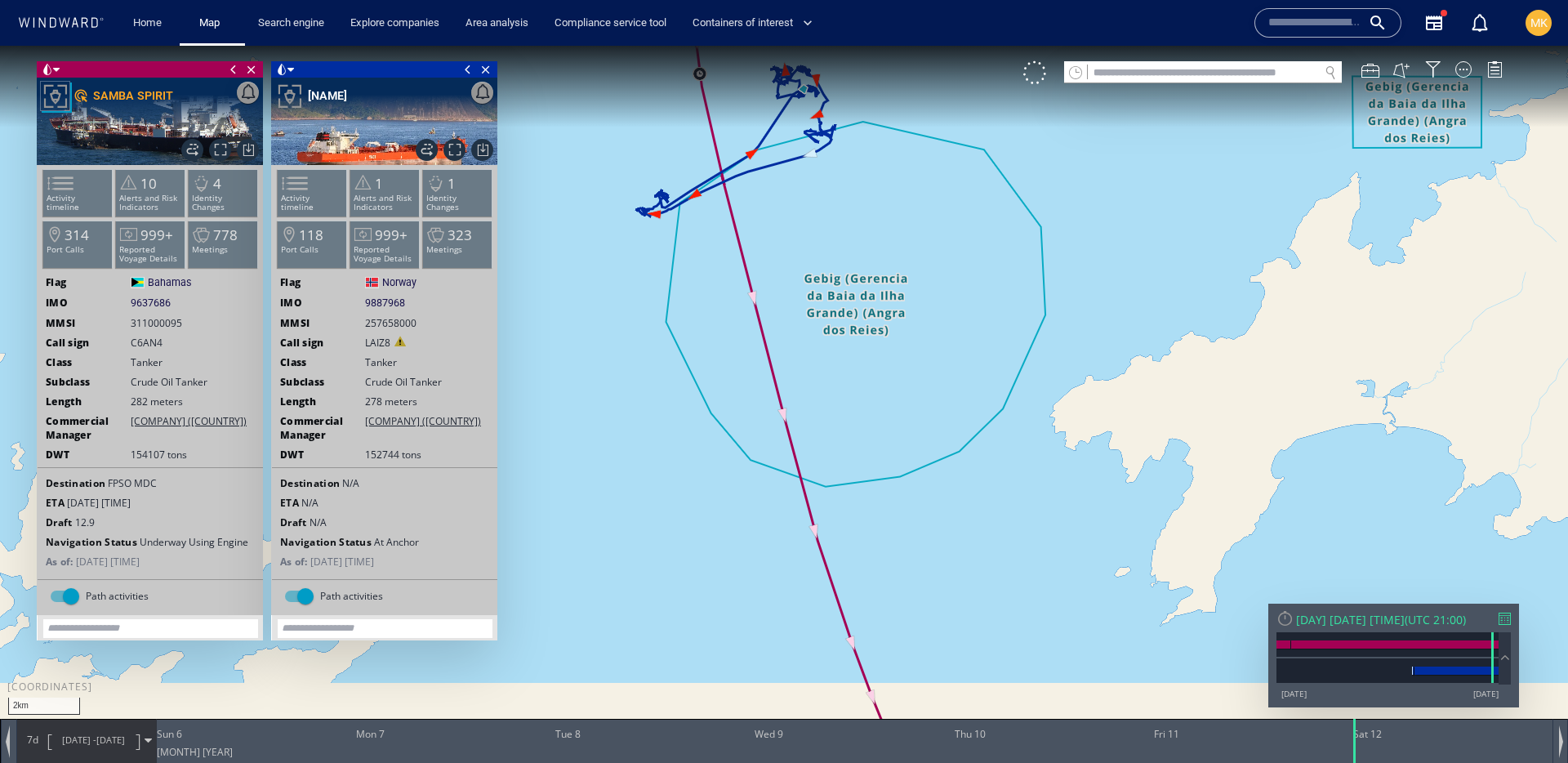 drag, startPoint x: 1022, startPoint y: 551, endPoint x: 880, endPoint y: 208, distance: 371.2317 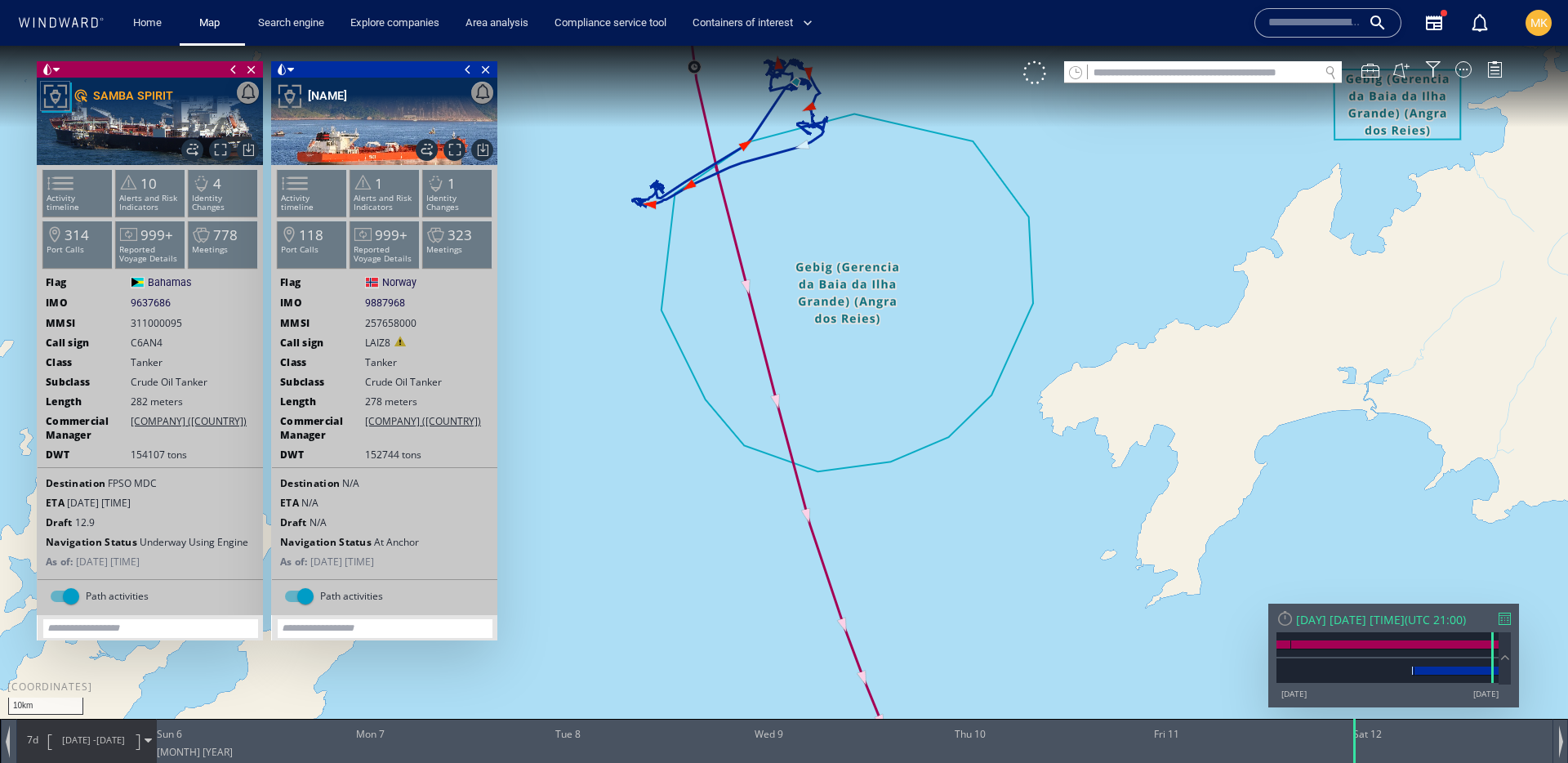 drag, startPoint x: 924, startPoint y: 371, endPoint x: 791, endPoint y: 221, distance: 200.47194 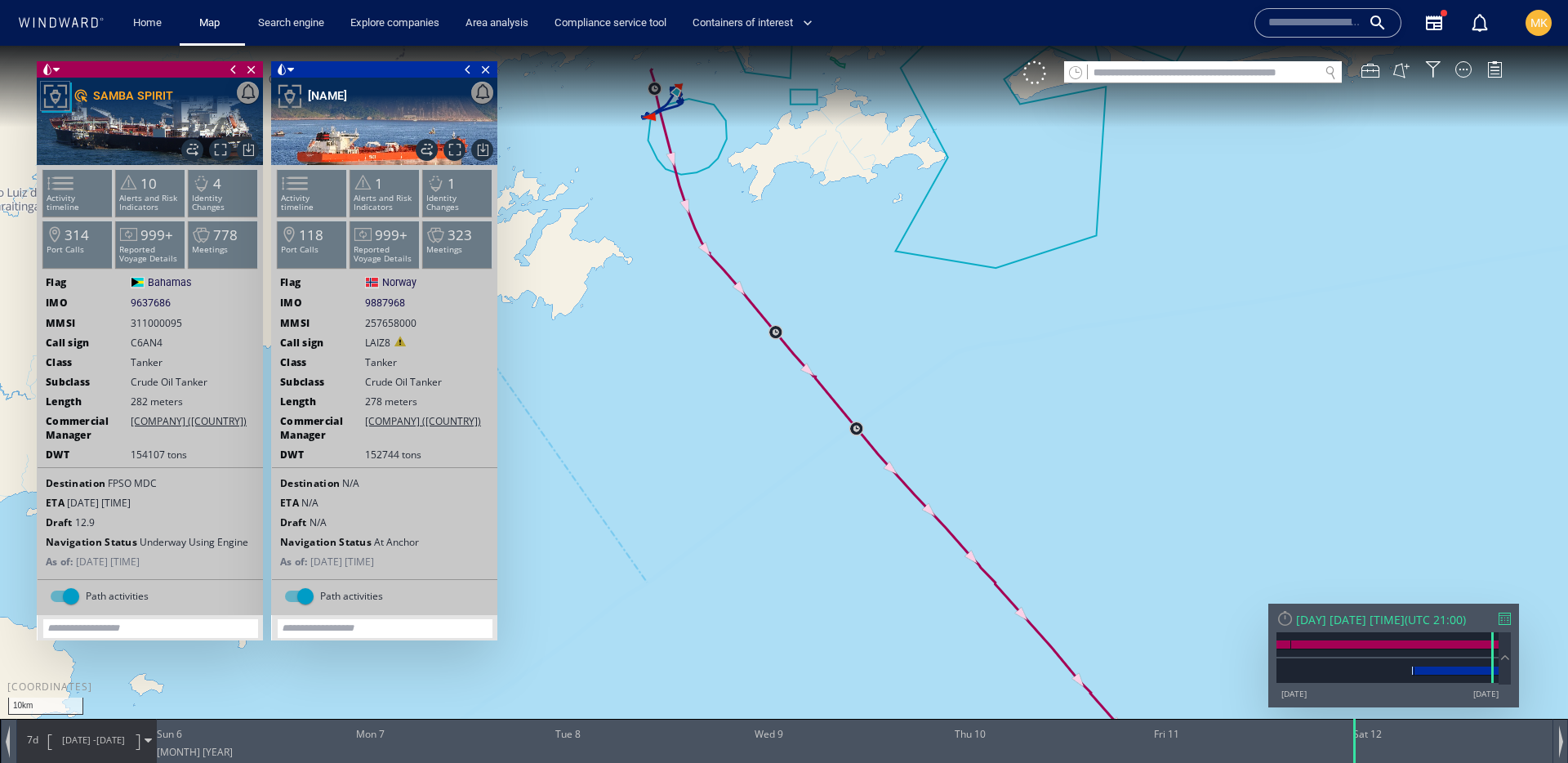 drag, startPoint x: 980, startPoint y: 480, endPoint x: 990, endPoint y: 492, distance: 15.620499 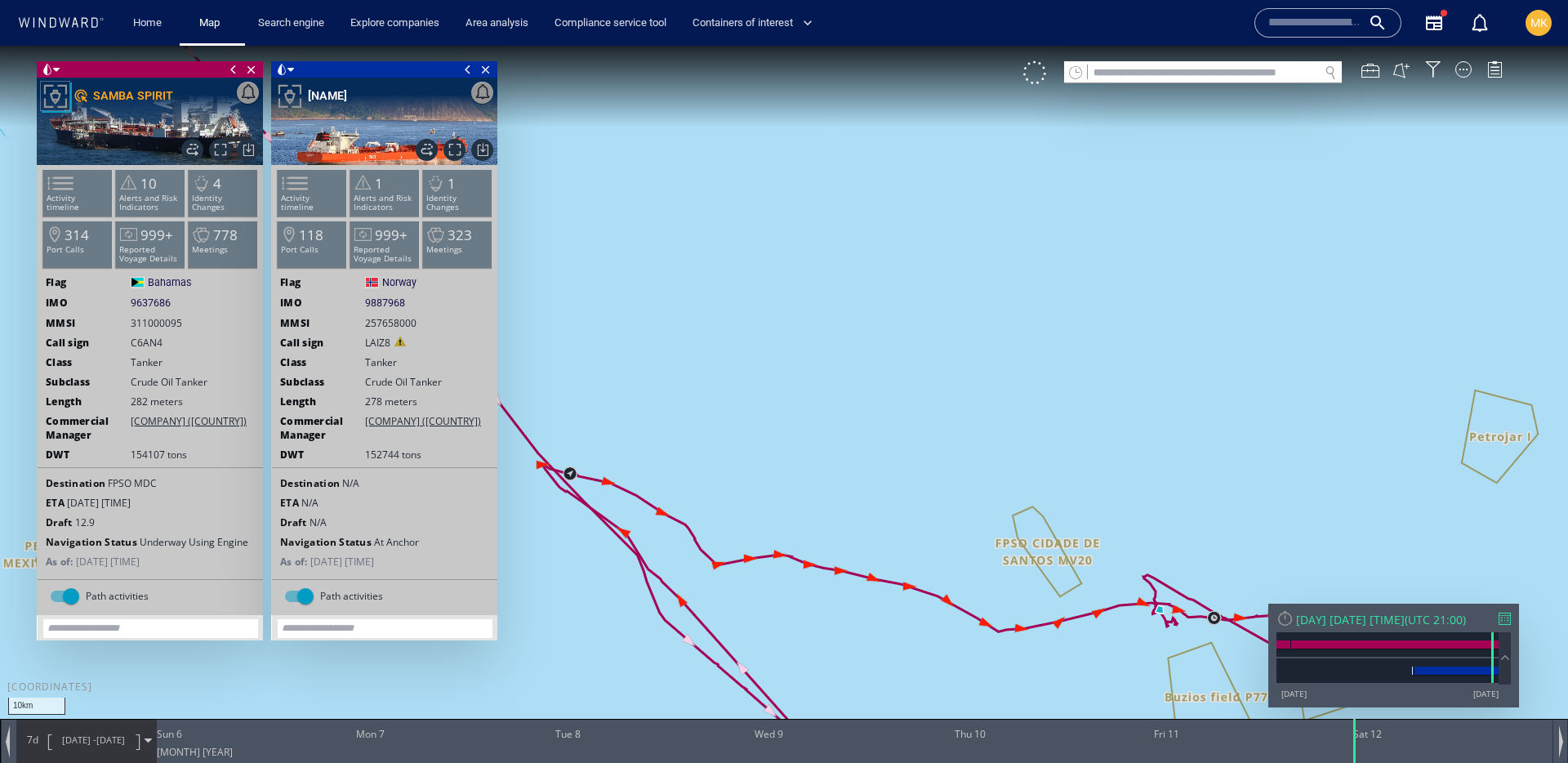 drag, startPoint x: 947, startPoint y: 367, endPoint x: 770, endPoint y: 301, distance: 188.90474 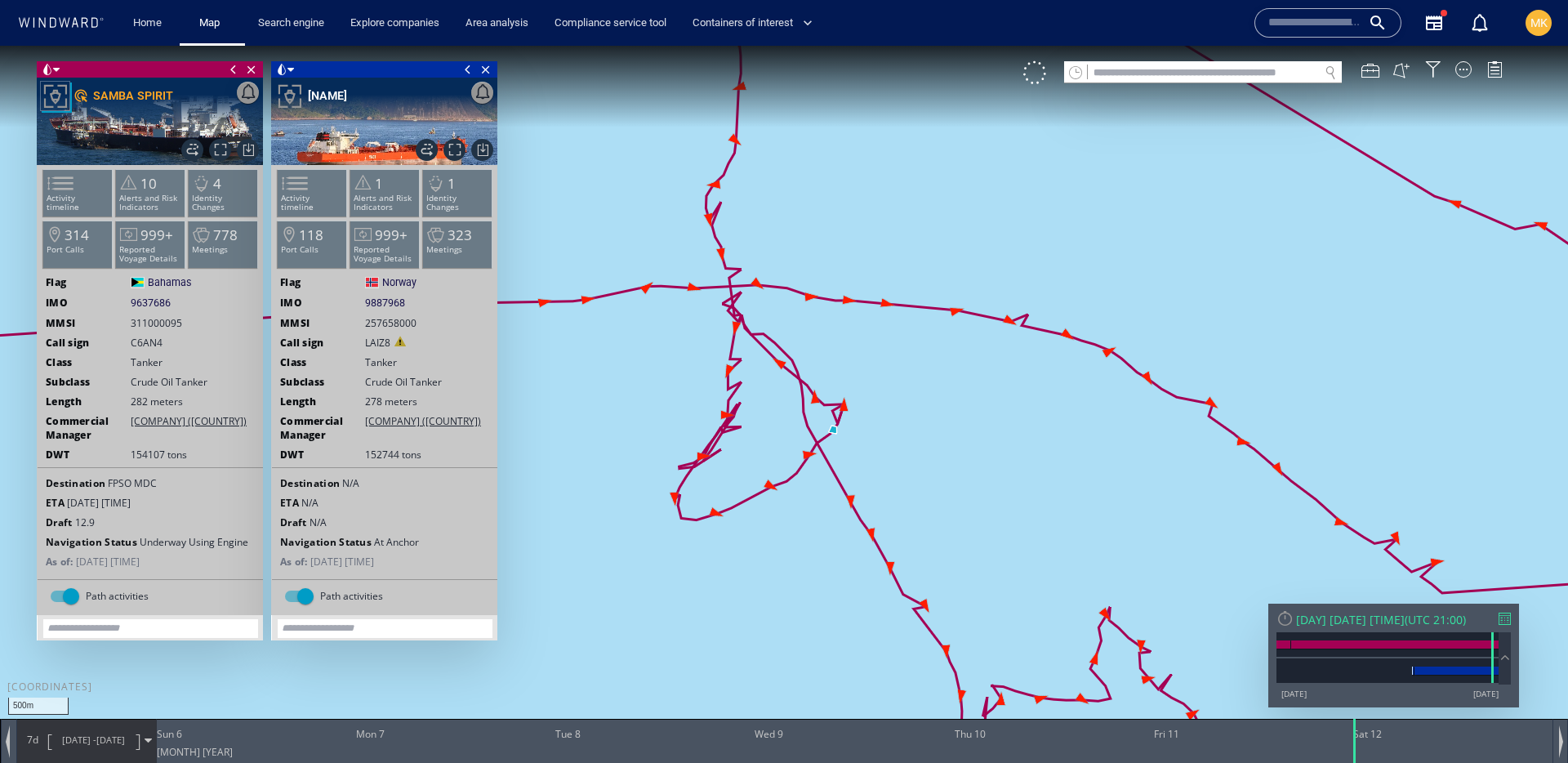 drag, startPoint x: 754, startPoint y: 502, endPoint x: 783, endPoint y: 377, distance: 128.31991 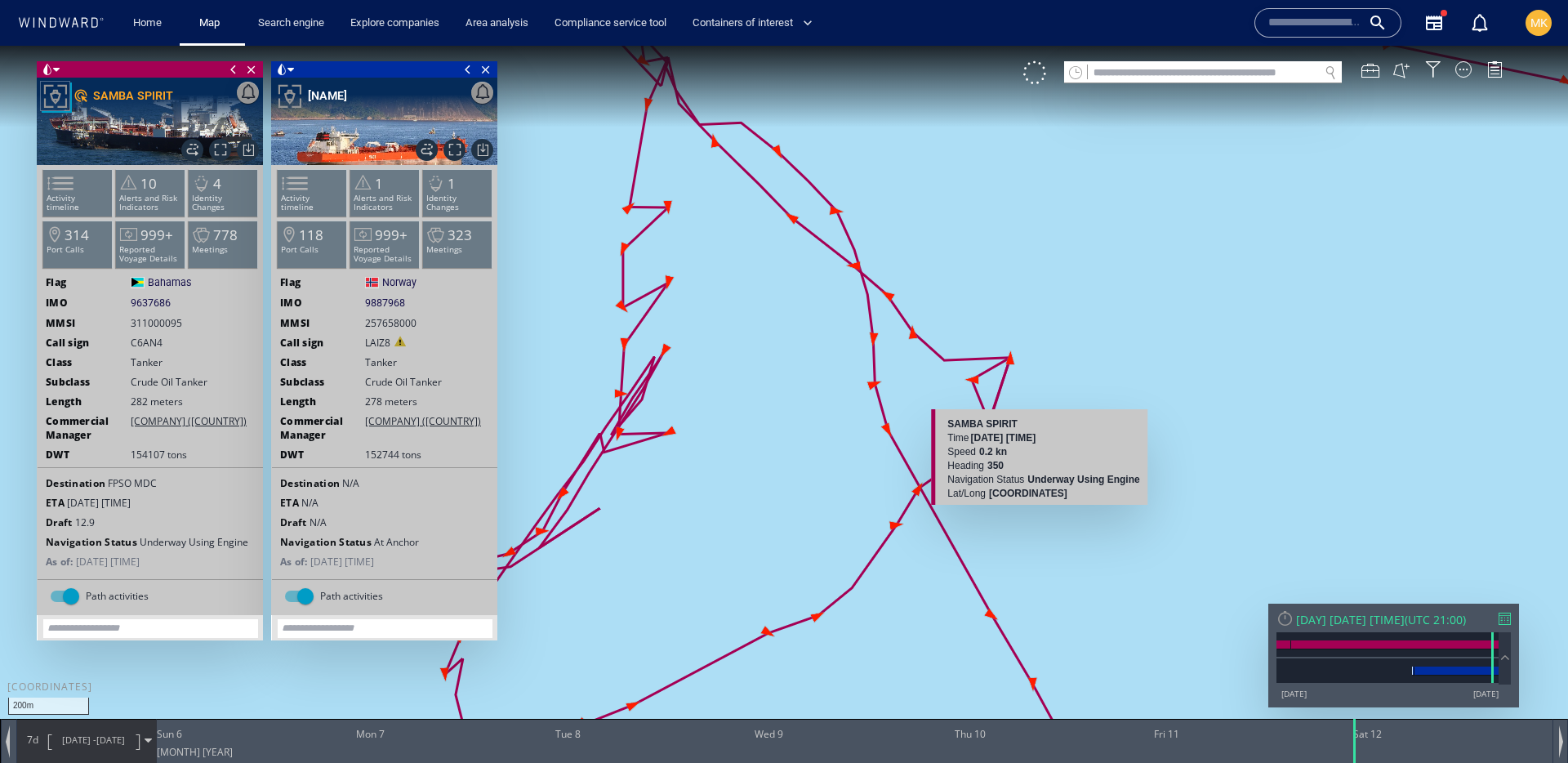 drag, startPoint x: 987, startPoint y: 229, endPoint x: 1027, endPoint y: 541, distance: 314.55365 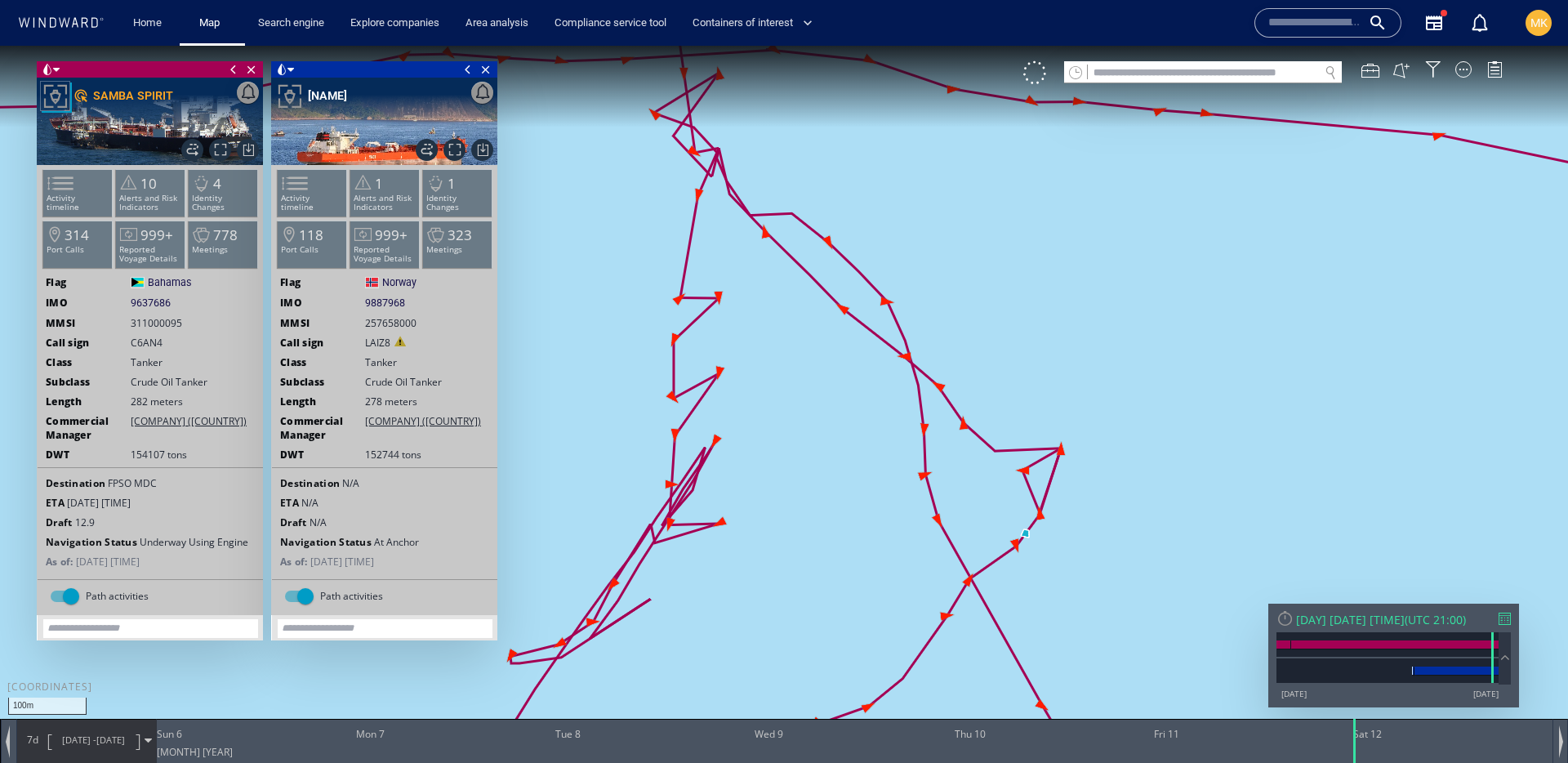drag, startPoint x: 683, startPoint y: 161, endPoint x: 825, endPoint y: 350, distance: 236 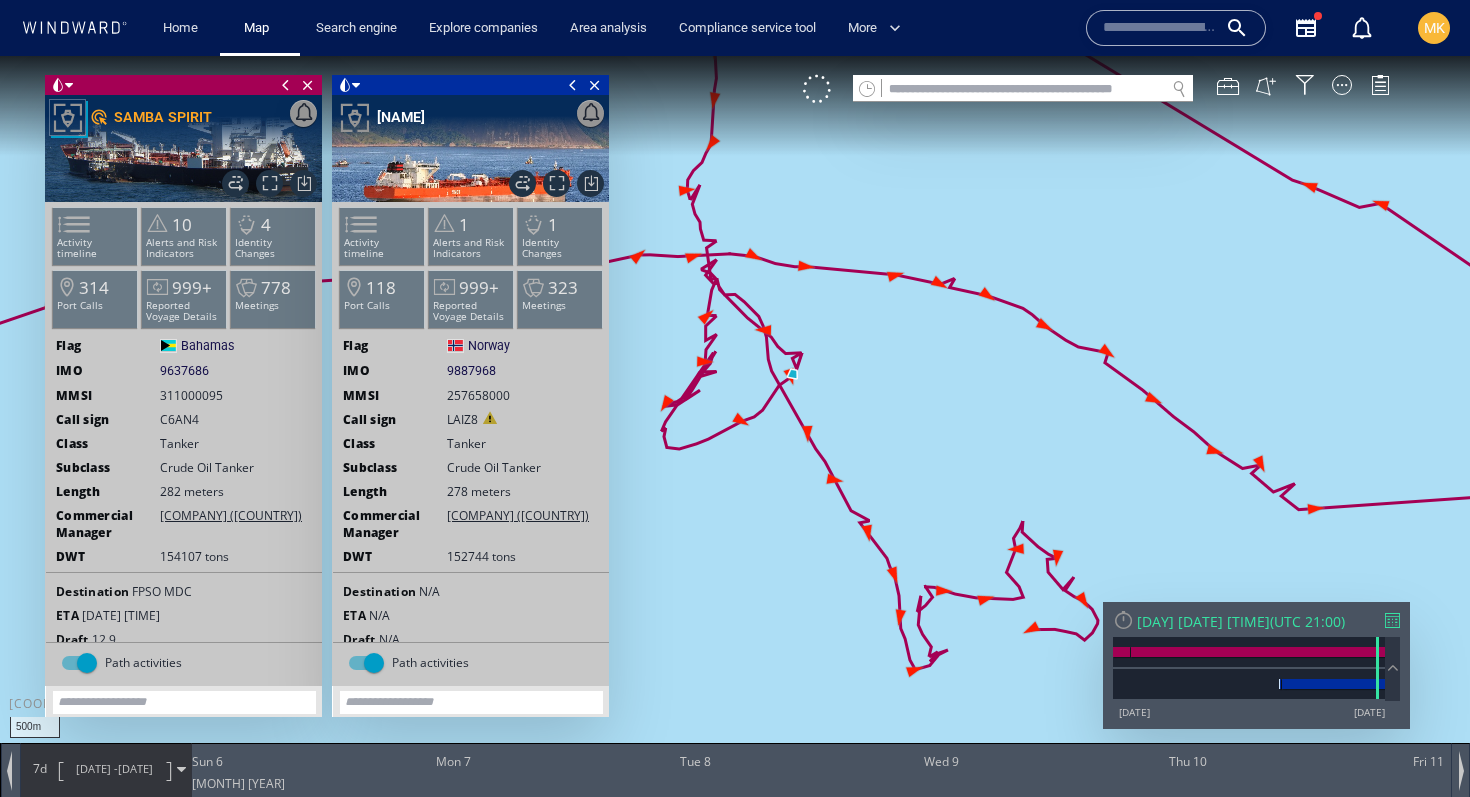 drag, startPoint x: 887, startPoint y: 329, endPoint x: 885, endPoint y: 390, distance: 61.03278 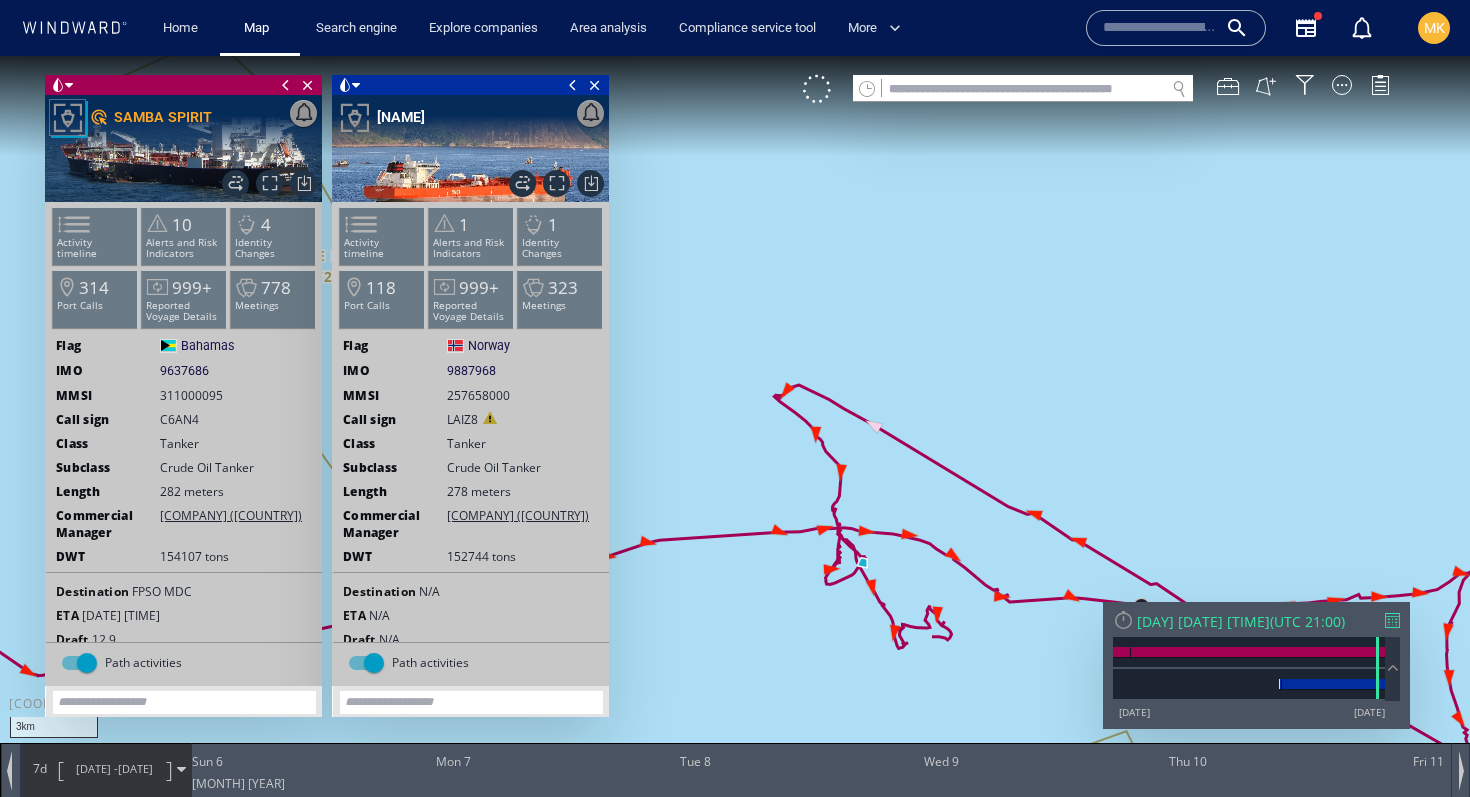 click at bounding box center [1392, 620] 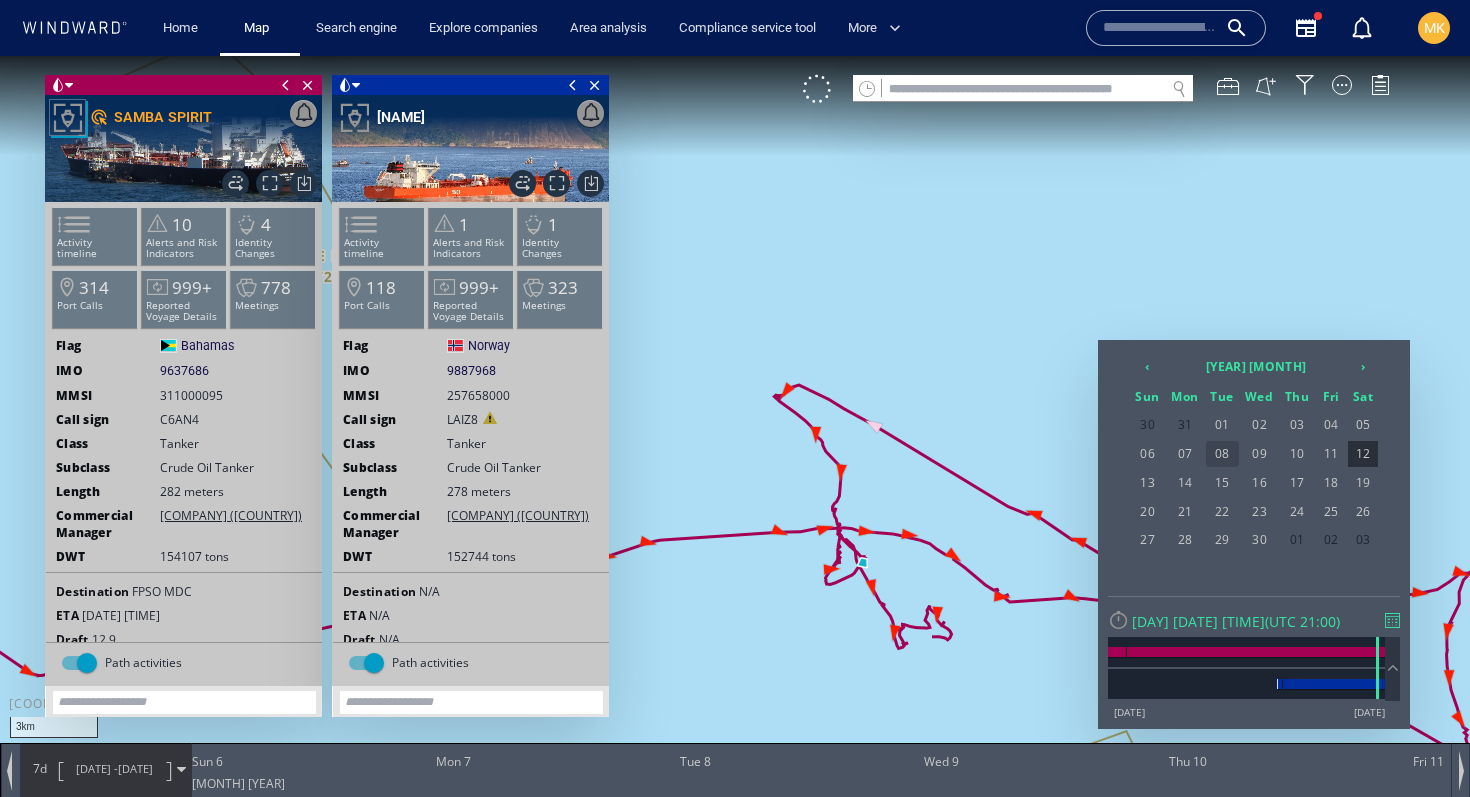 click on "08" at bounding box center (1222, 454) 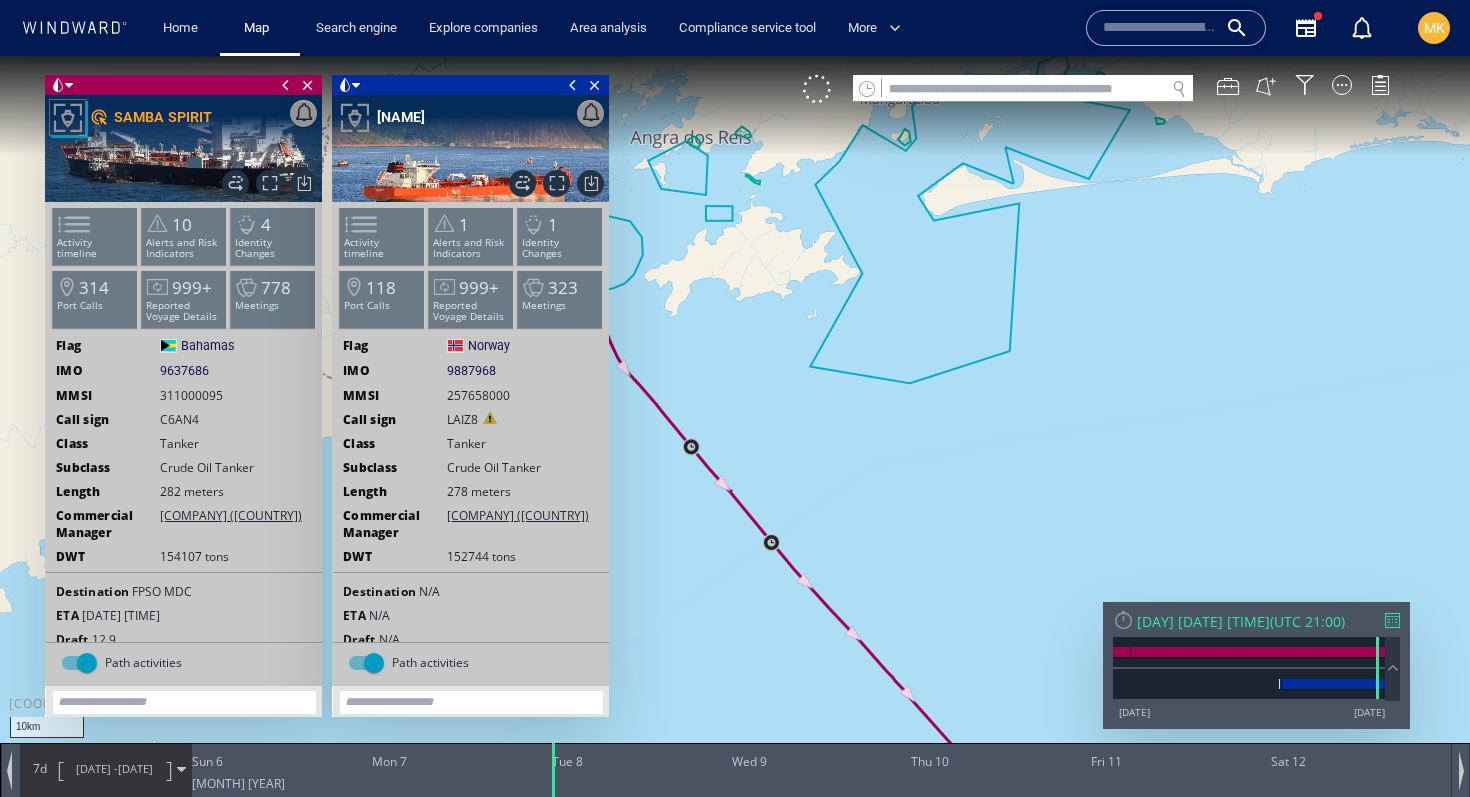 drag, startPoint x: 671, startPoint y: 309, endPoint x: 970, endPoint y: 464, distance: 336.78778 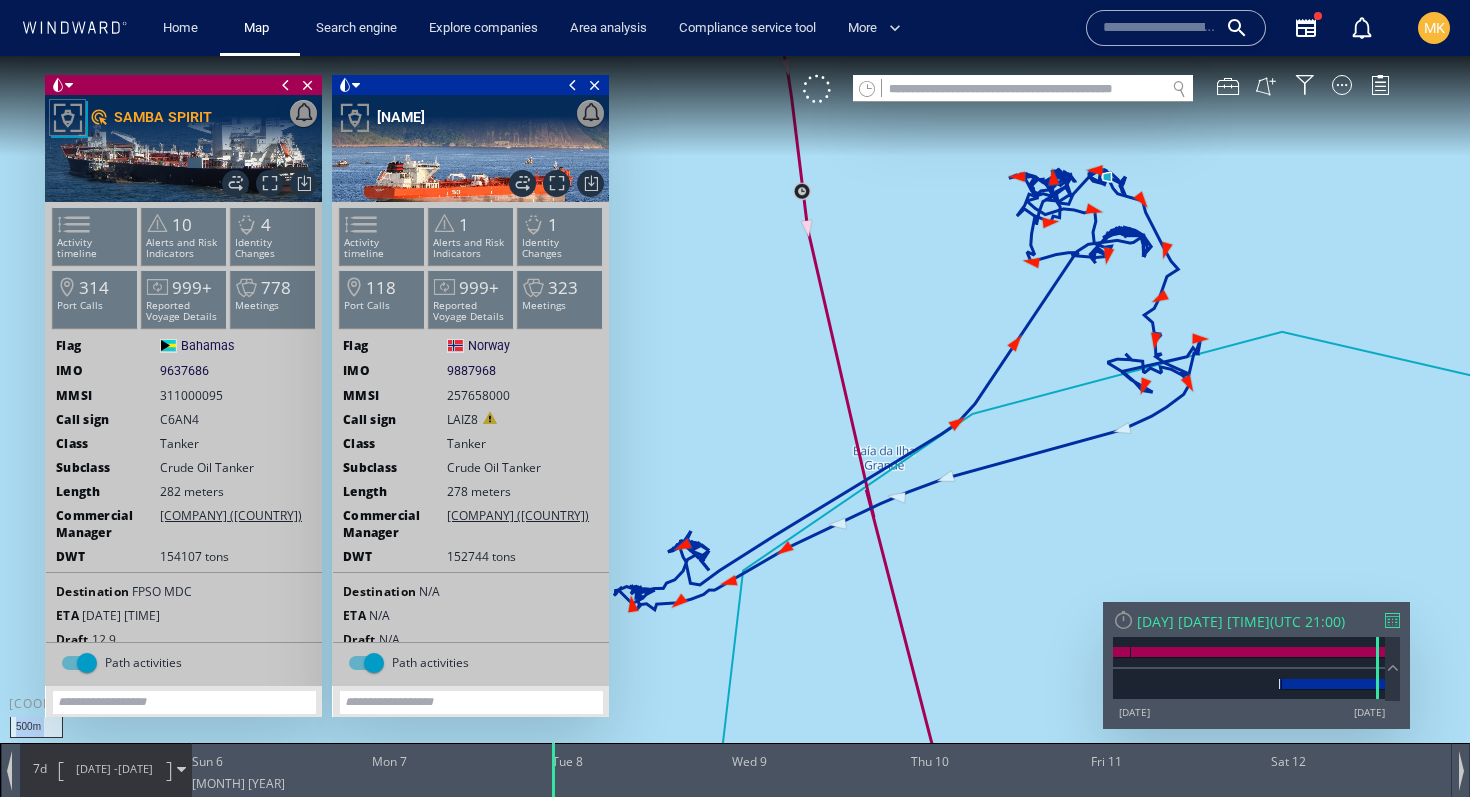 drag, startPoint x: 1112, startPoint y: 278, endPoint x: 1002, endPoint y: 397, distance: 162.05246 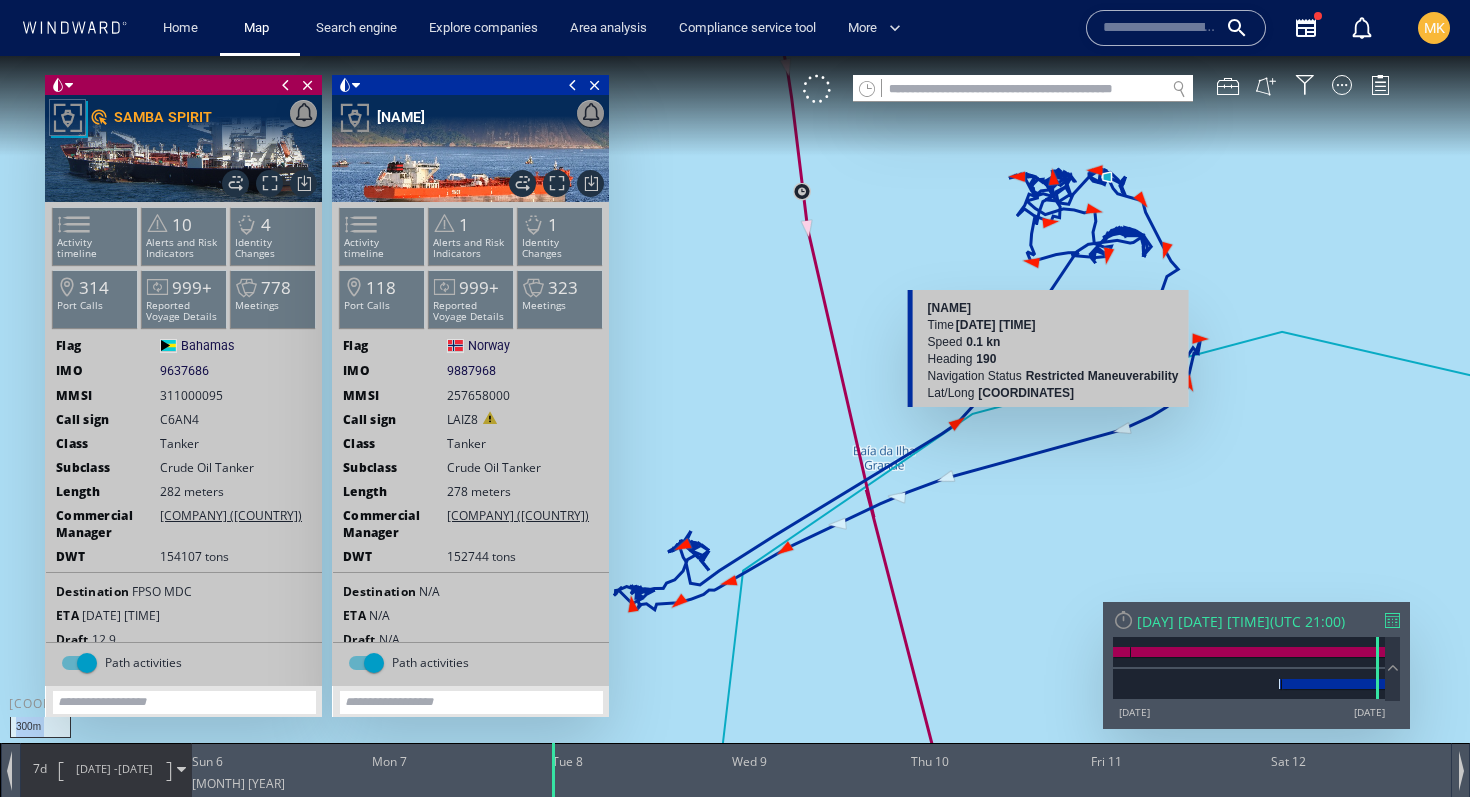 drag, startPoint x: 1087, startPoint y: 349, endPoint x: 1027, endPoint y: 481, distance: 144.99655 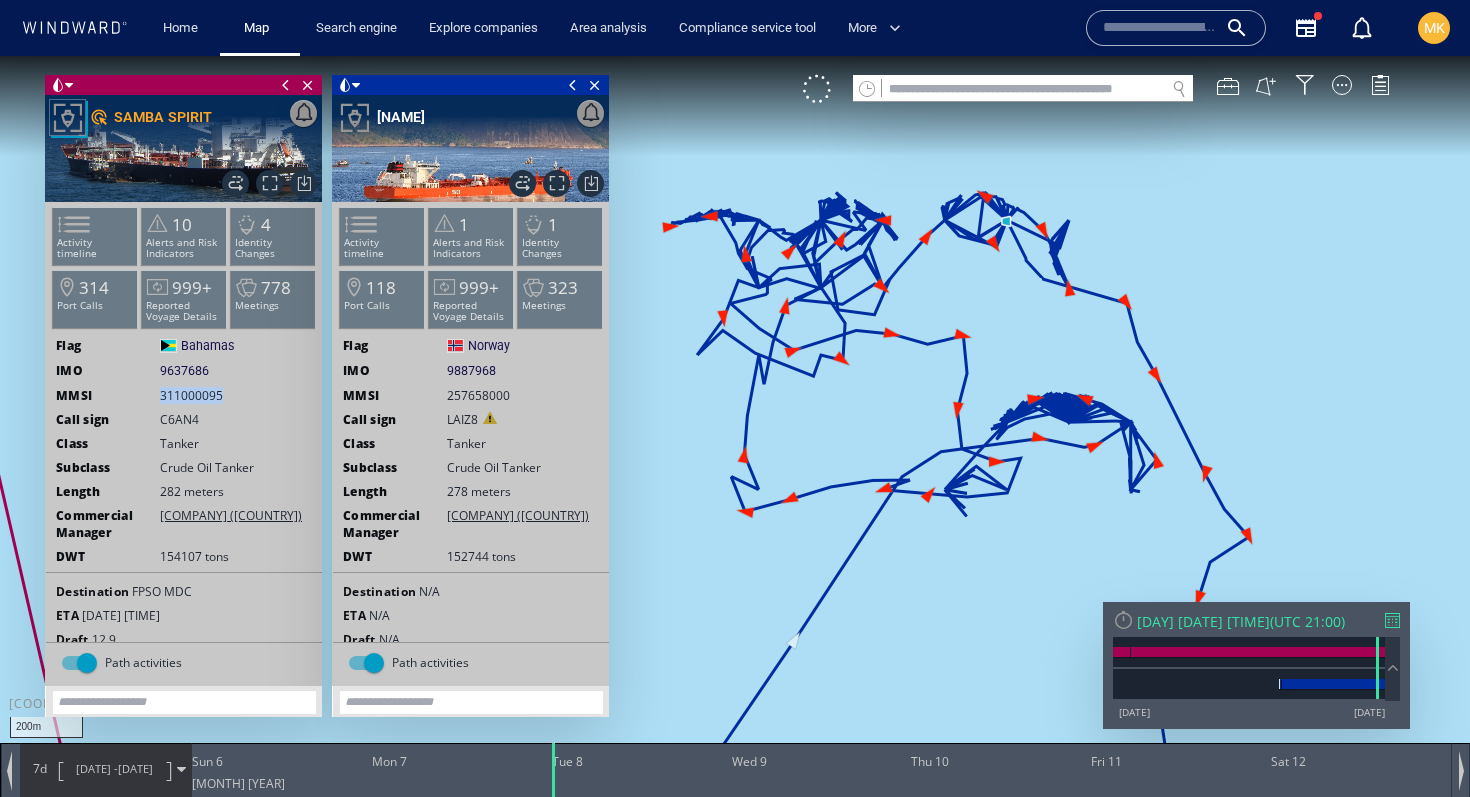 drag, startPoint x: 156, startPoint y: 398, endPoint x: 273, endPoint y: 399, distance: 117.00427 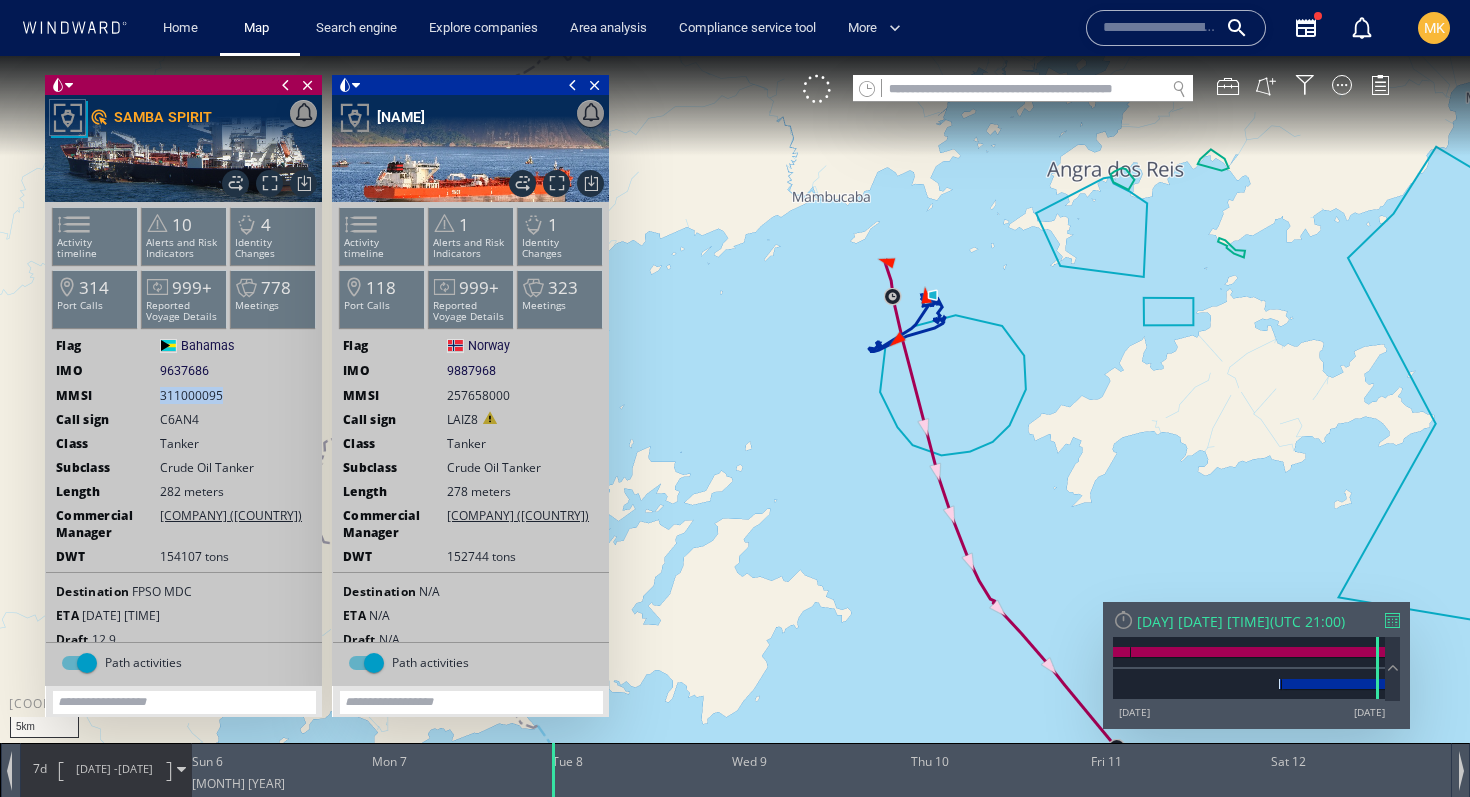drag, startPoint x: 1044, startPoint y: 484, endPoint x: 770, endPoint y: 148, distance: 433.55737 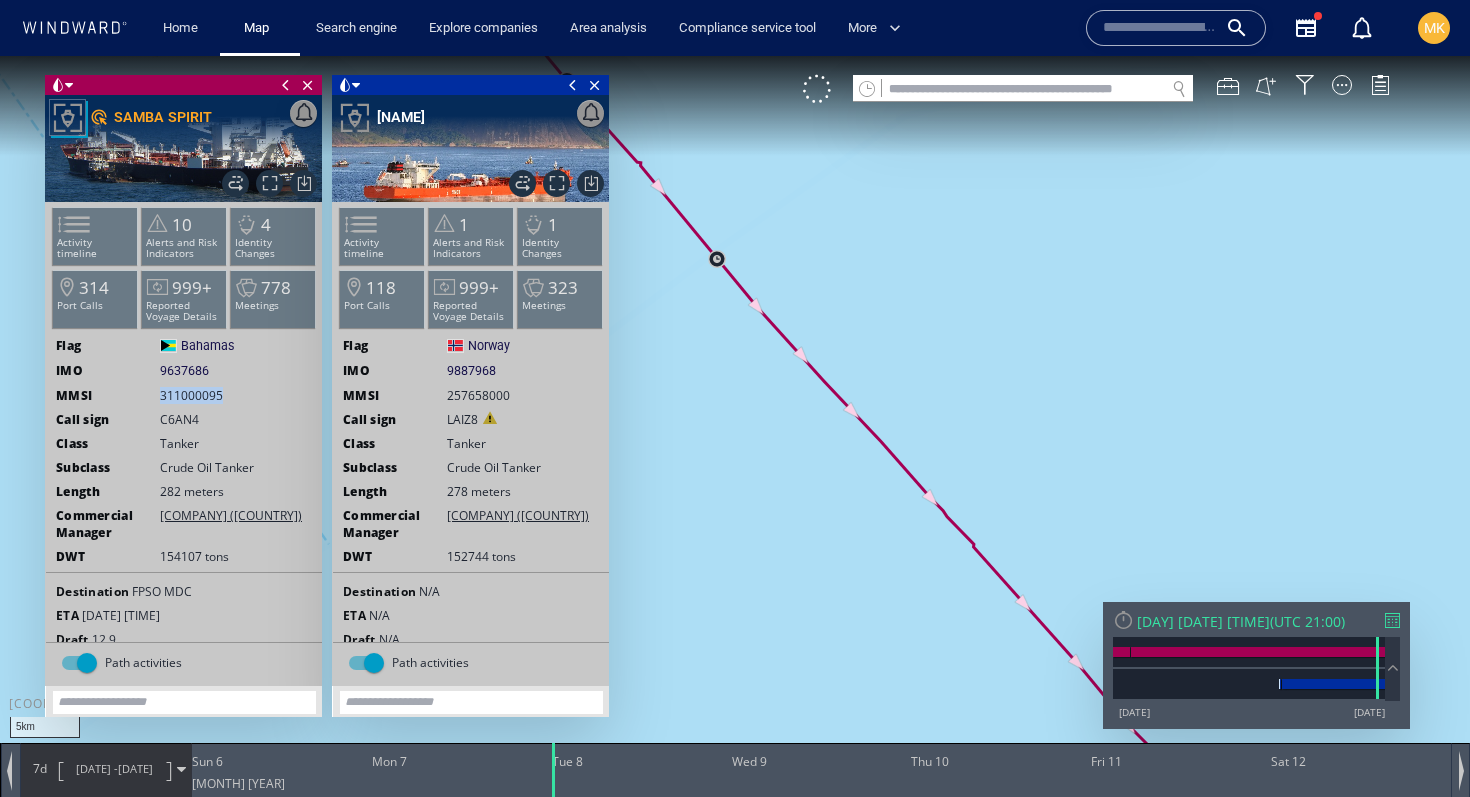 drag, startPoint x: 1089, startPoint y: 531, endPoint x: 804, endPoint y: 320, distance: 354.6068 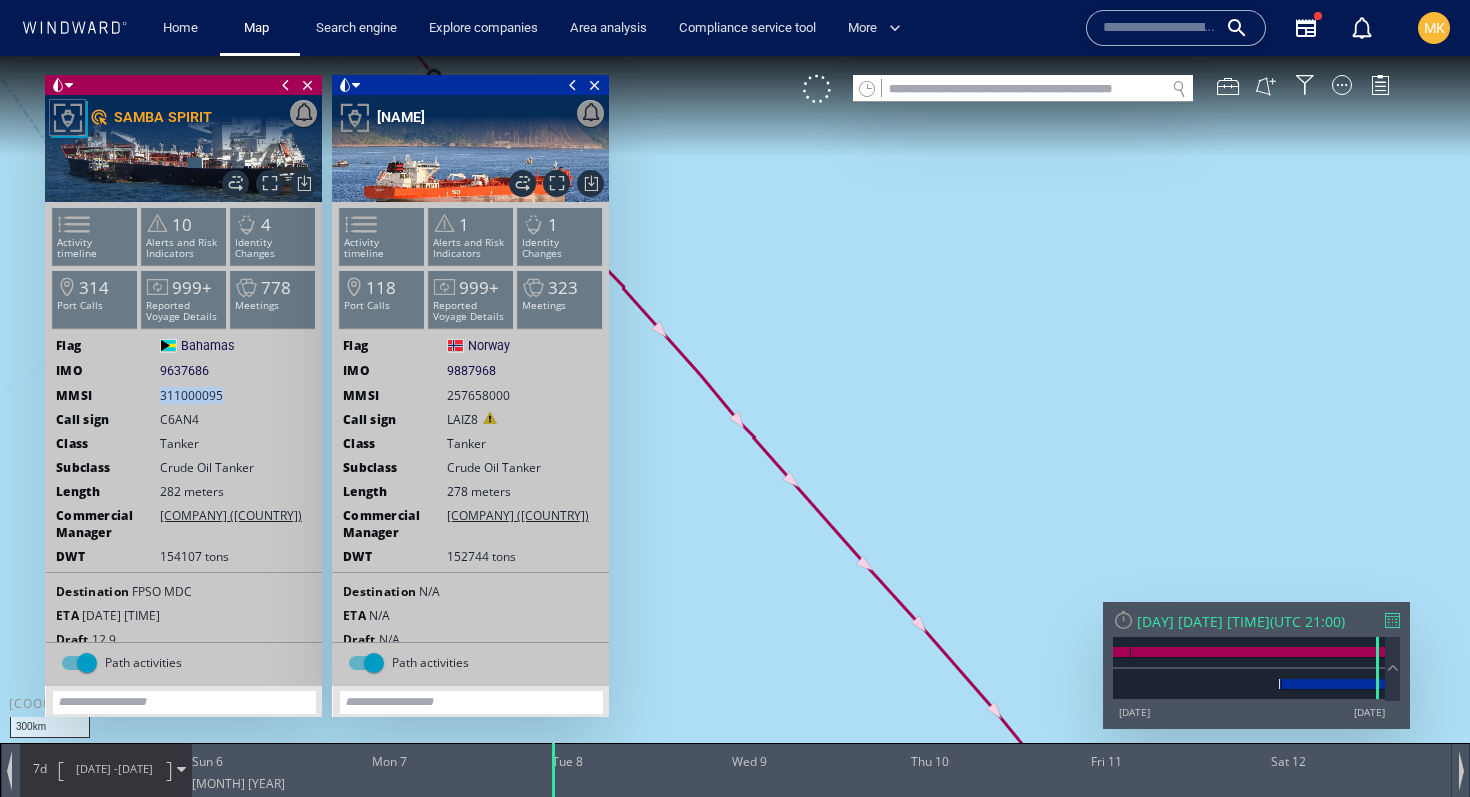 drag, startPoint x: 969, startPoint y: 536, endPoint x: 899, endPoint y: 455, distance: 107.05606 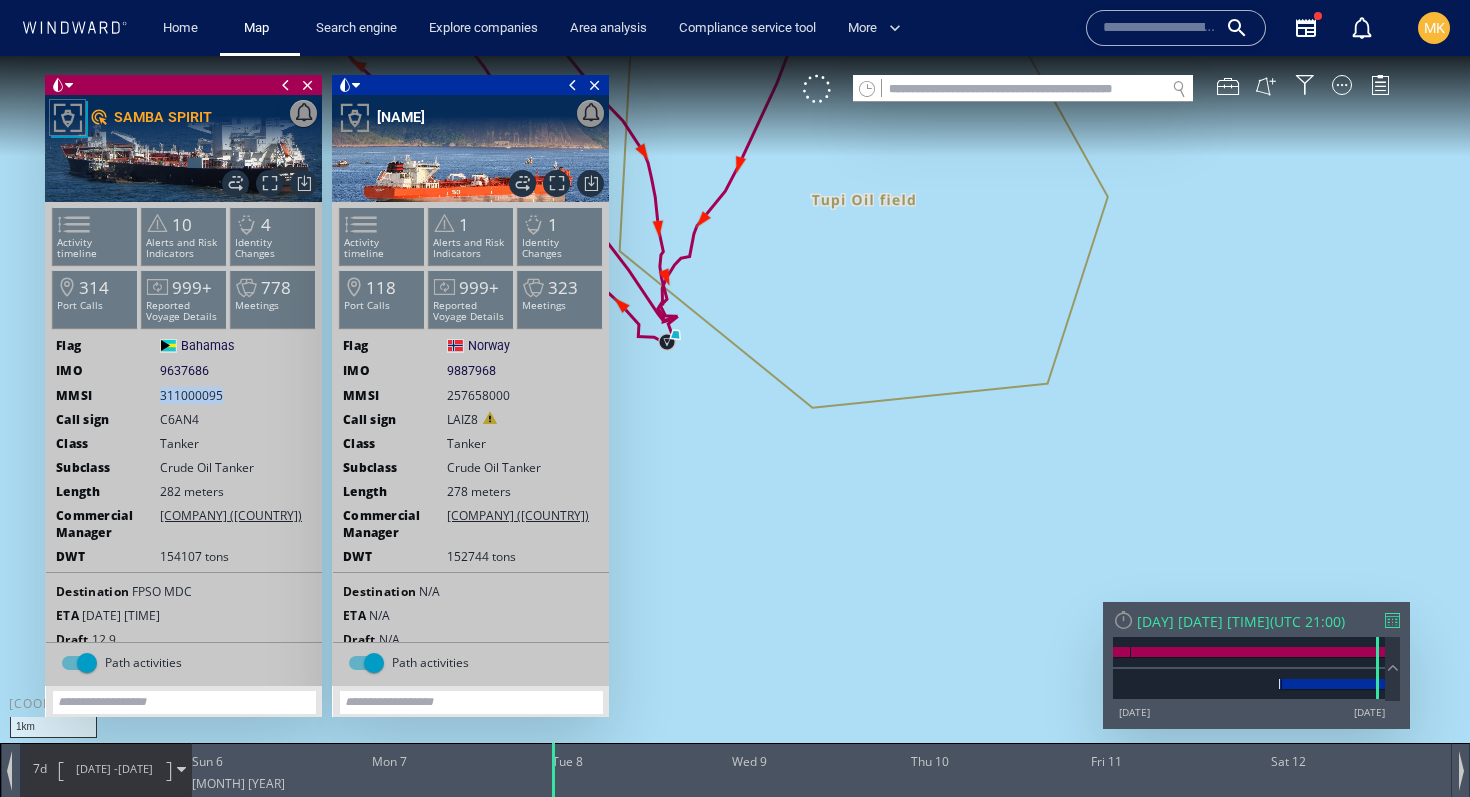 drag, startPoint x: 678, startPoint y: 408, endPoint x: 943, endPoint y: 467, distance: 271.4885 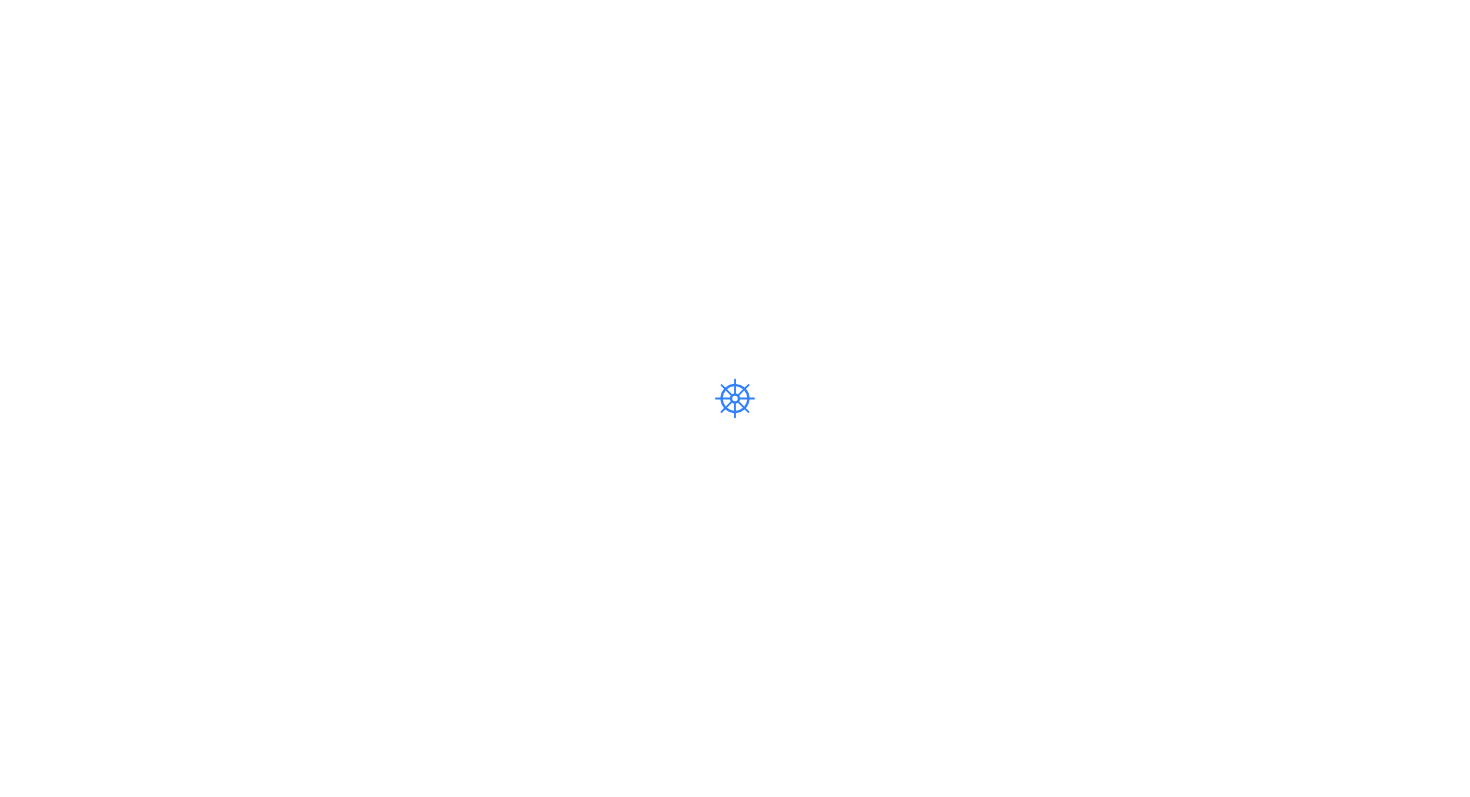 scroll, scrollTop: 0, scrollLeft: 0, axis: both 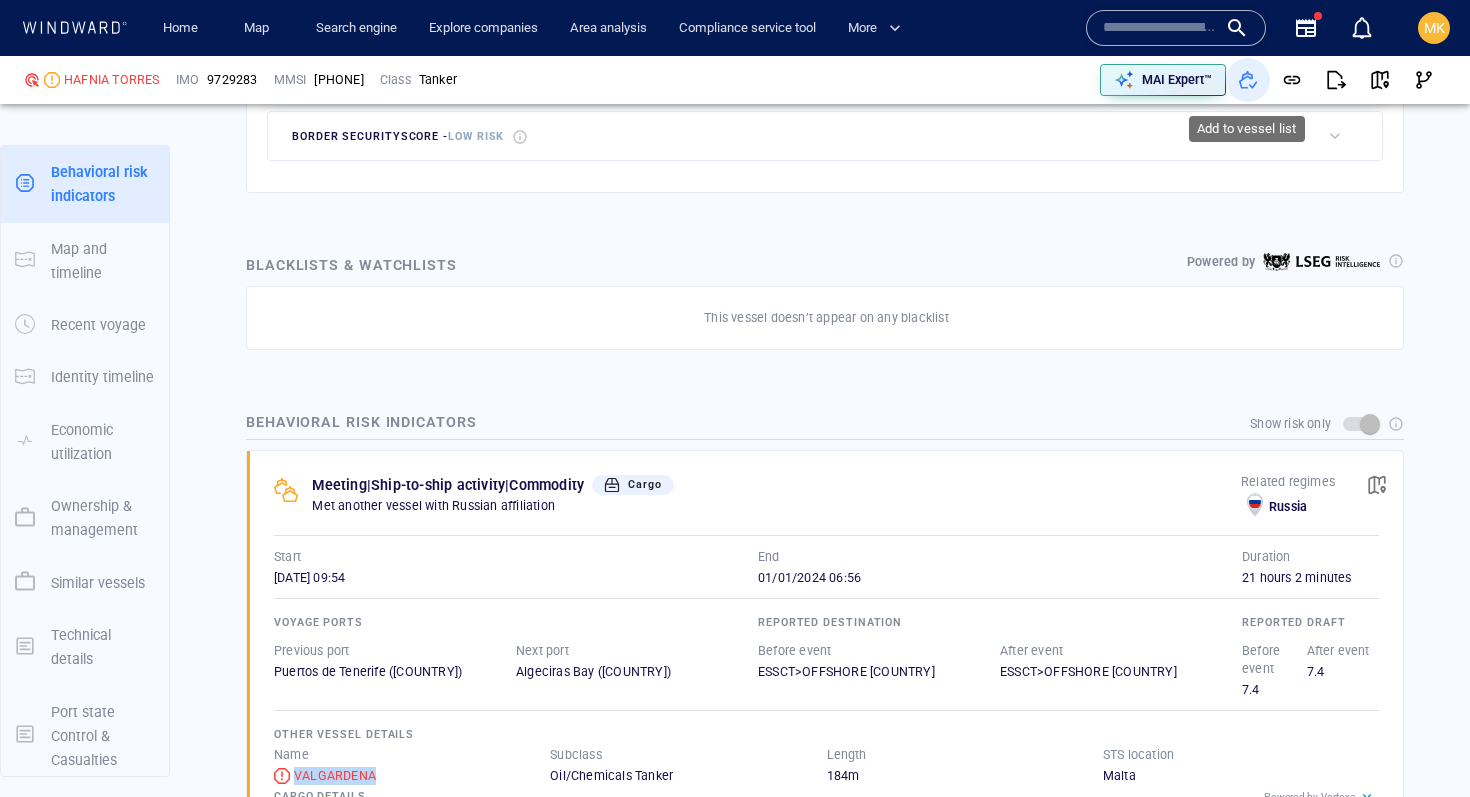 click at bounding box center (1248, 80) 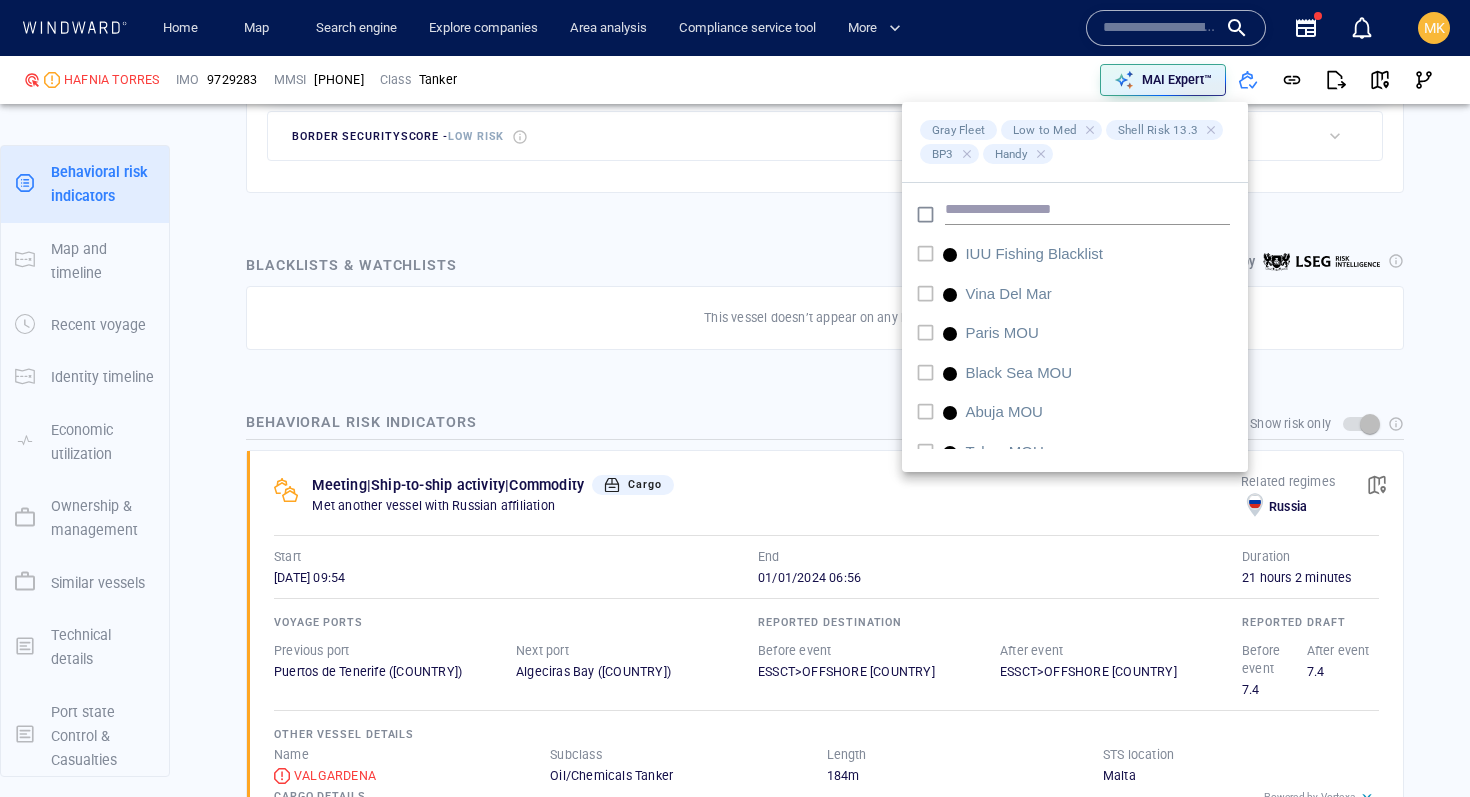 click at bounding box center [735, 398] 